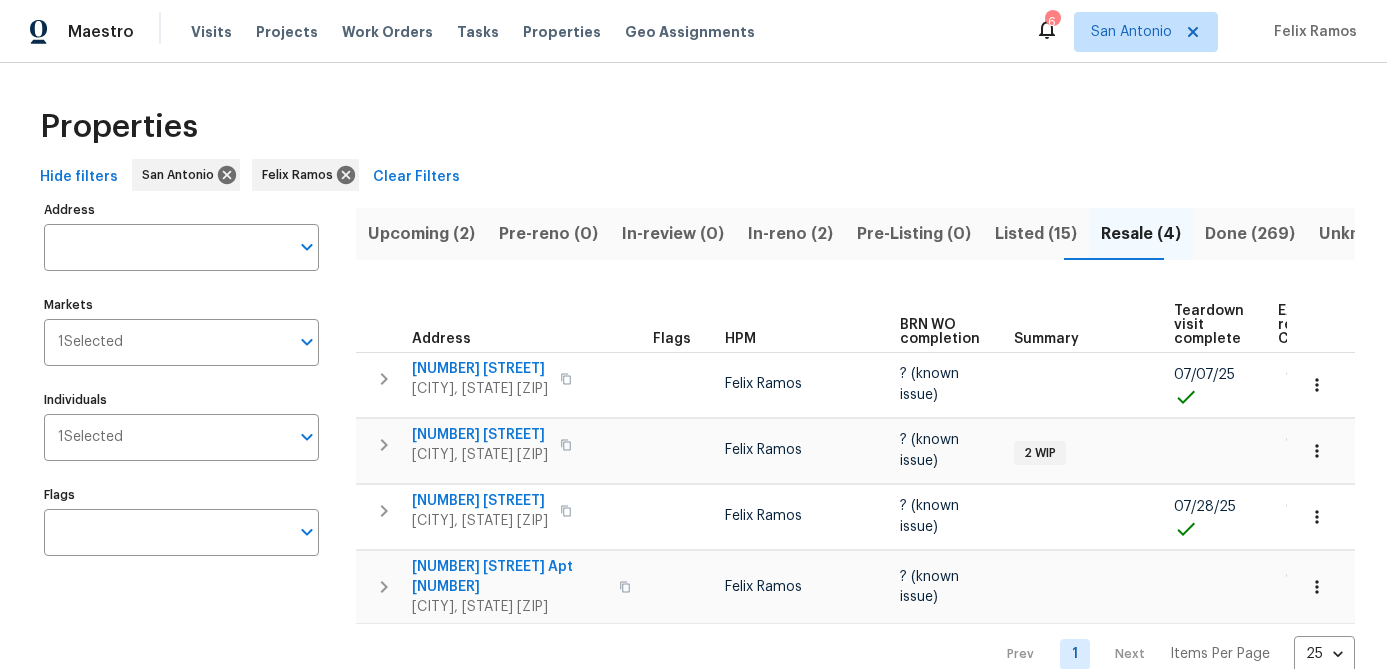 scroll, scrollTop: 0, scrollLeft: 0, axis: both 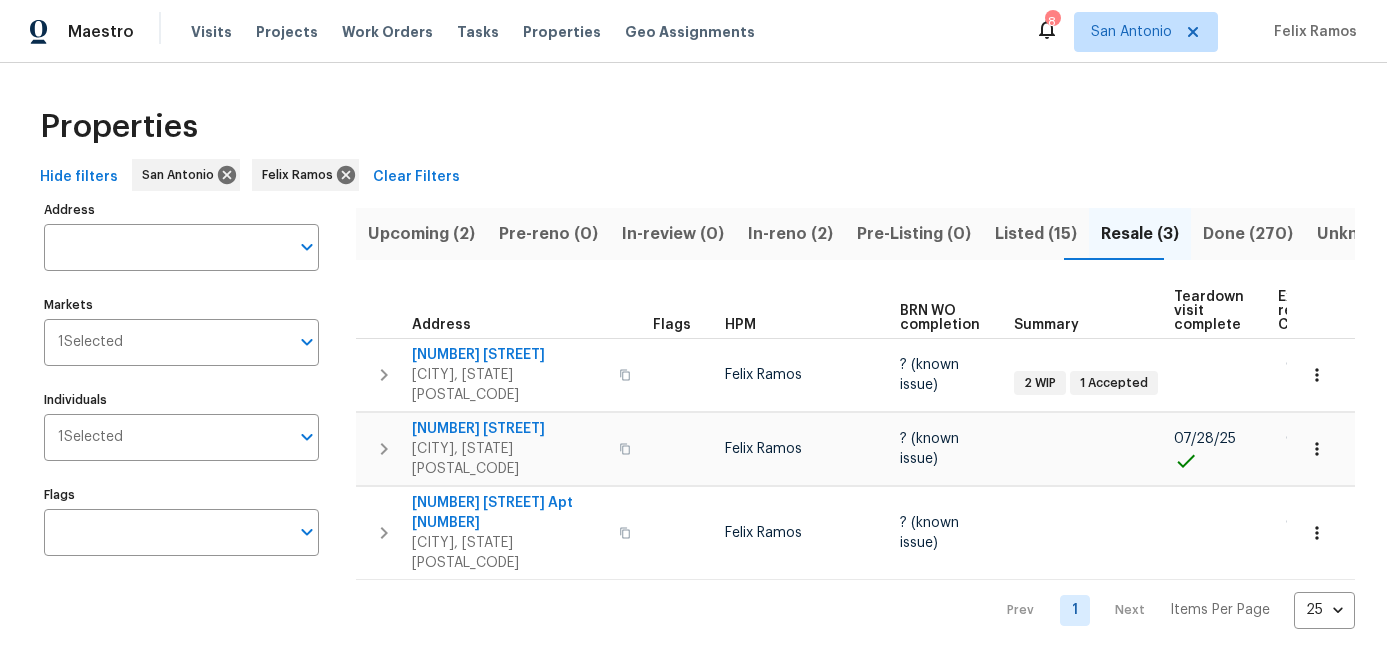 click on "Listed (15)" at bounding box center [1036, 234] 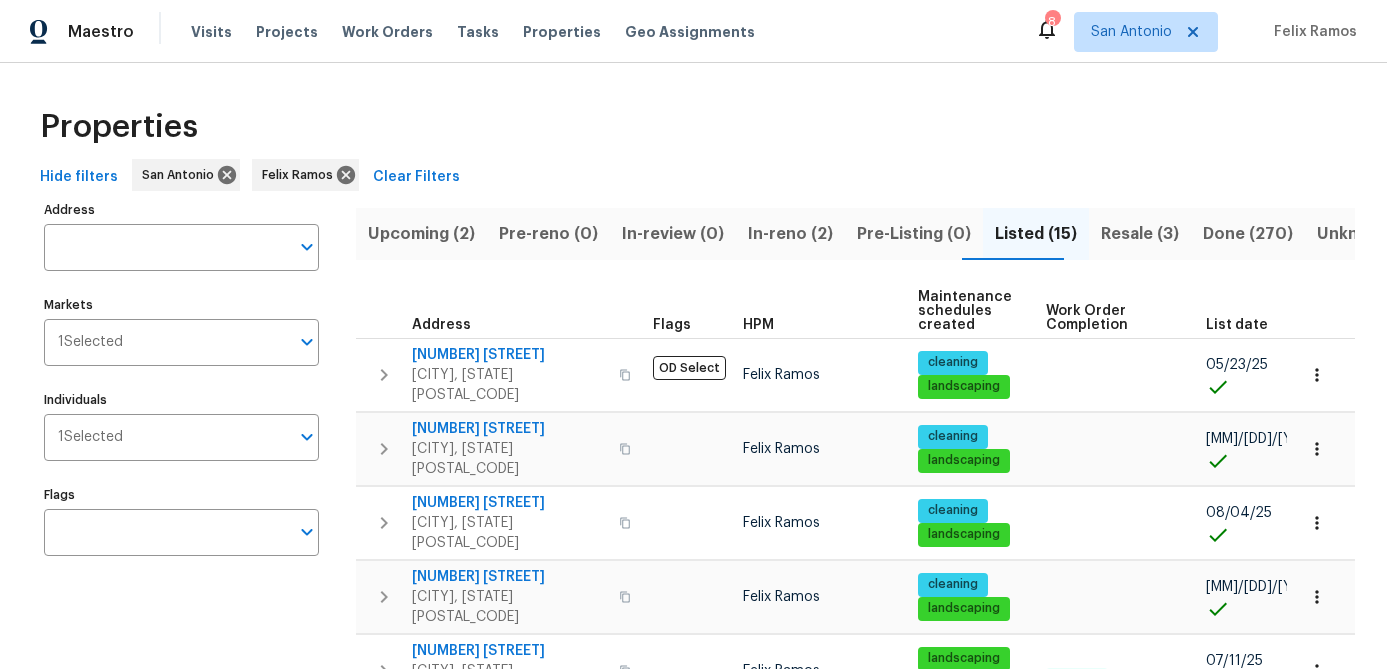 scroll, scrollTop: 0, scrollLeft: 49, axis: horizontal 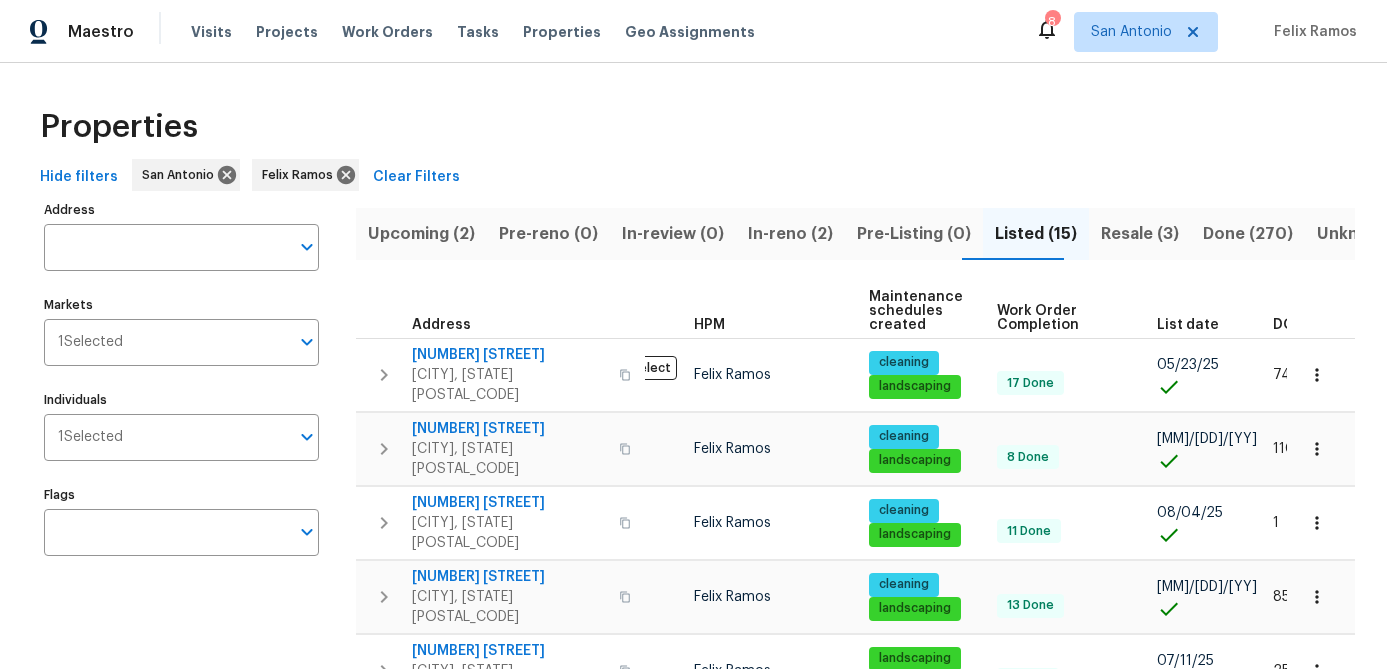 click on "List date" at bounding box center (1207, 311) 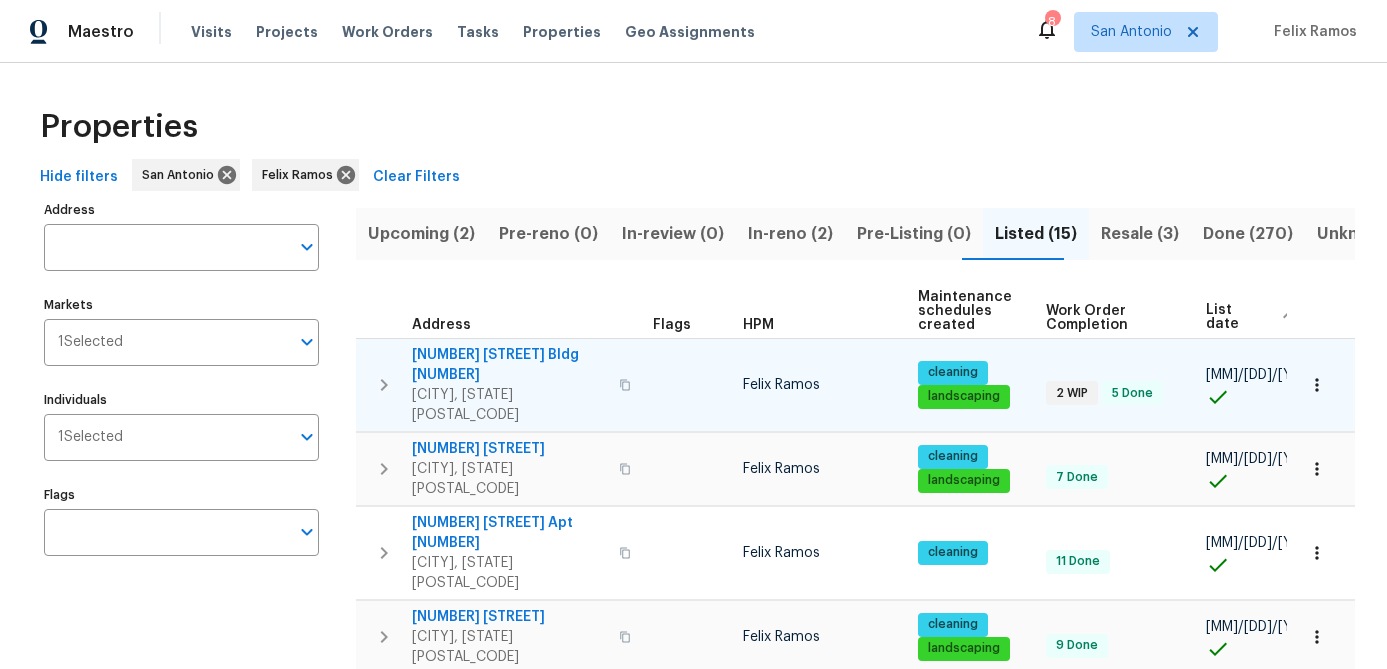 scroll, scrollTop: 0, scrollLeft: 83, axis: horizontal 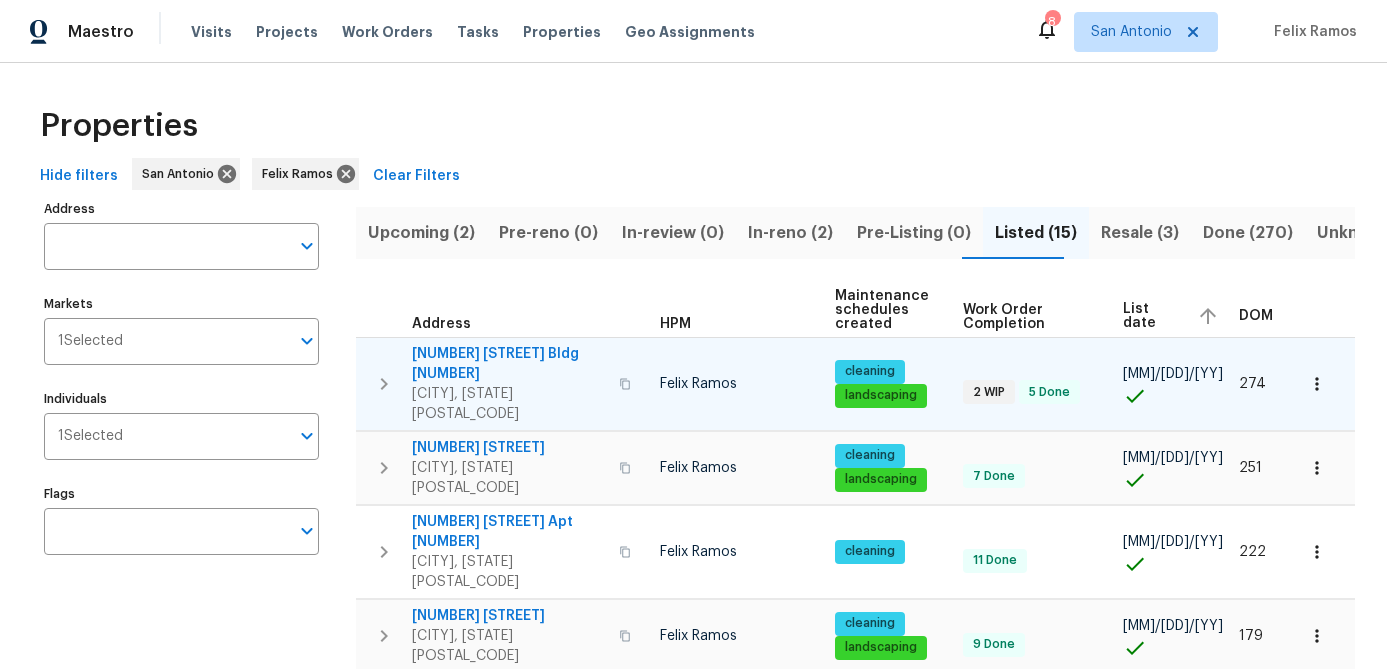 click 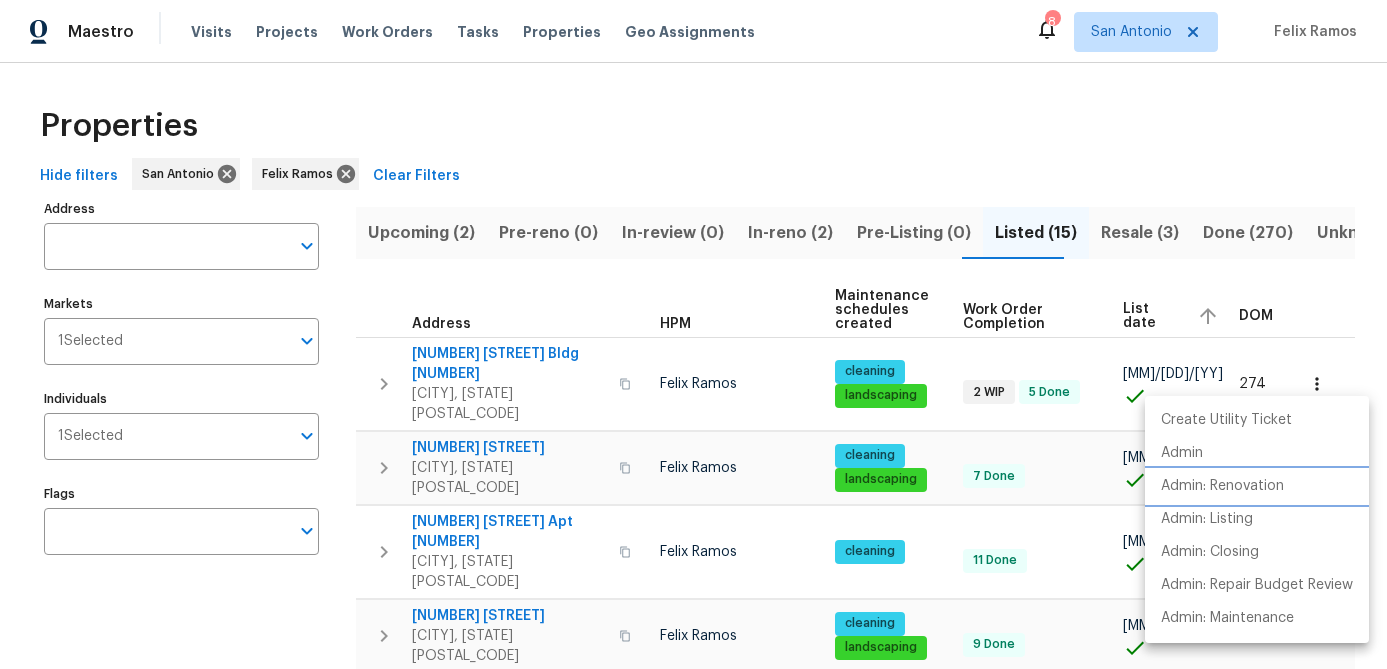 click on "Admin: Renovation" at bounding box center [1222, 486] 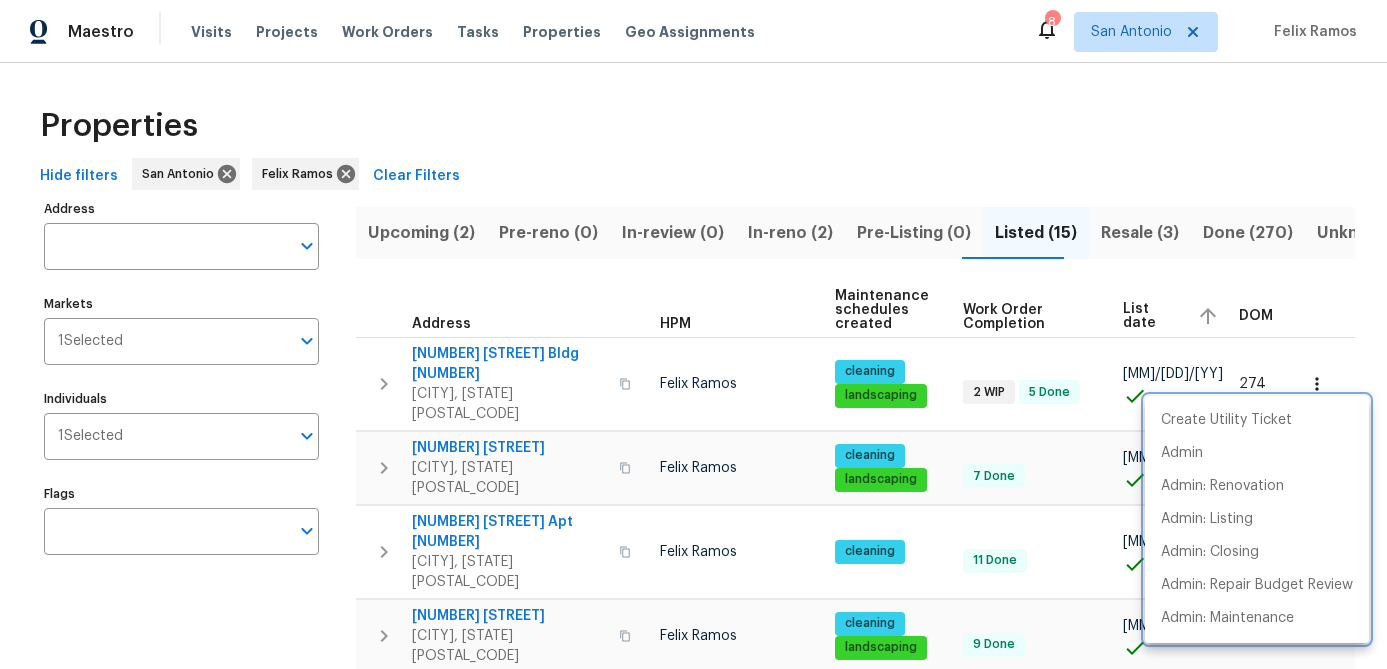 click at bounding box center (693, 334) 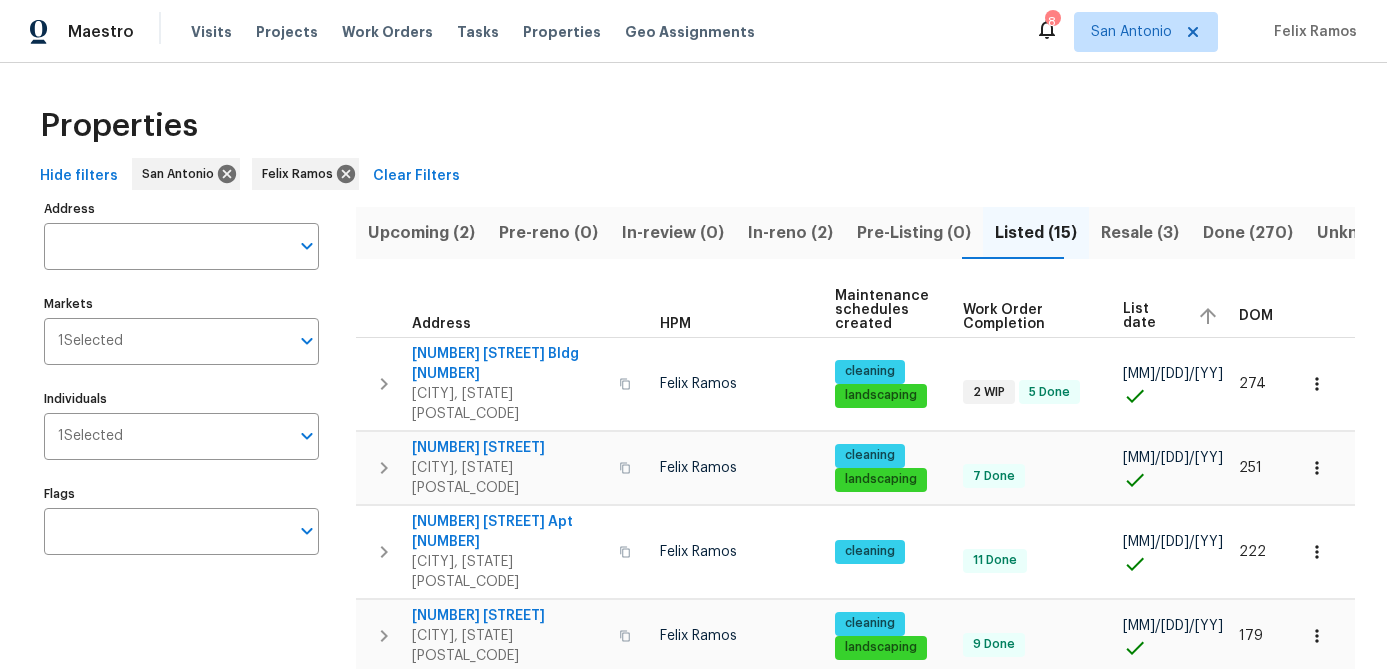 click on "3831 Harry Wurzbach Rd Bldg 16" at bounding box center (509, 364) 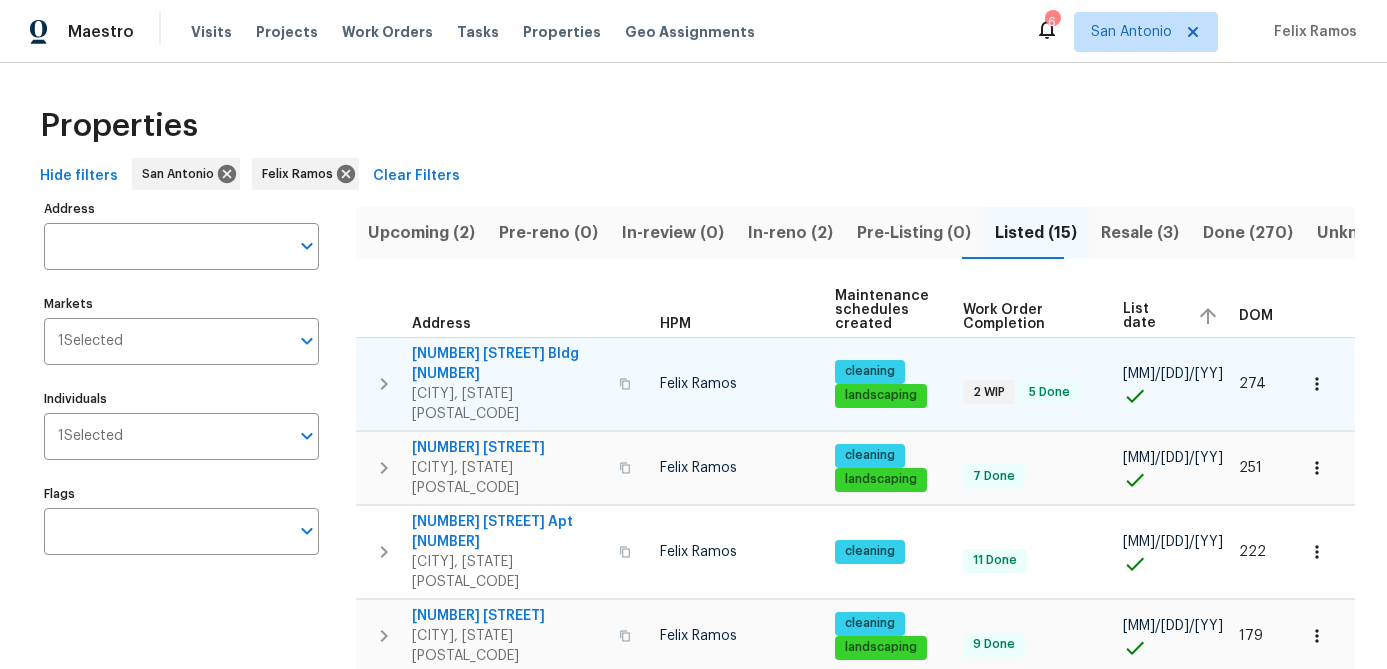 click on "3831 Harry Wurzbach Rd Bldg 16" at bounding box center [509, 364] 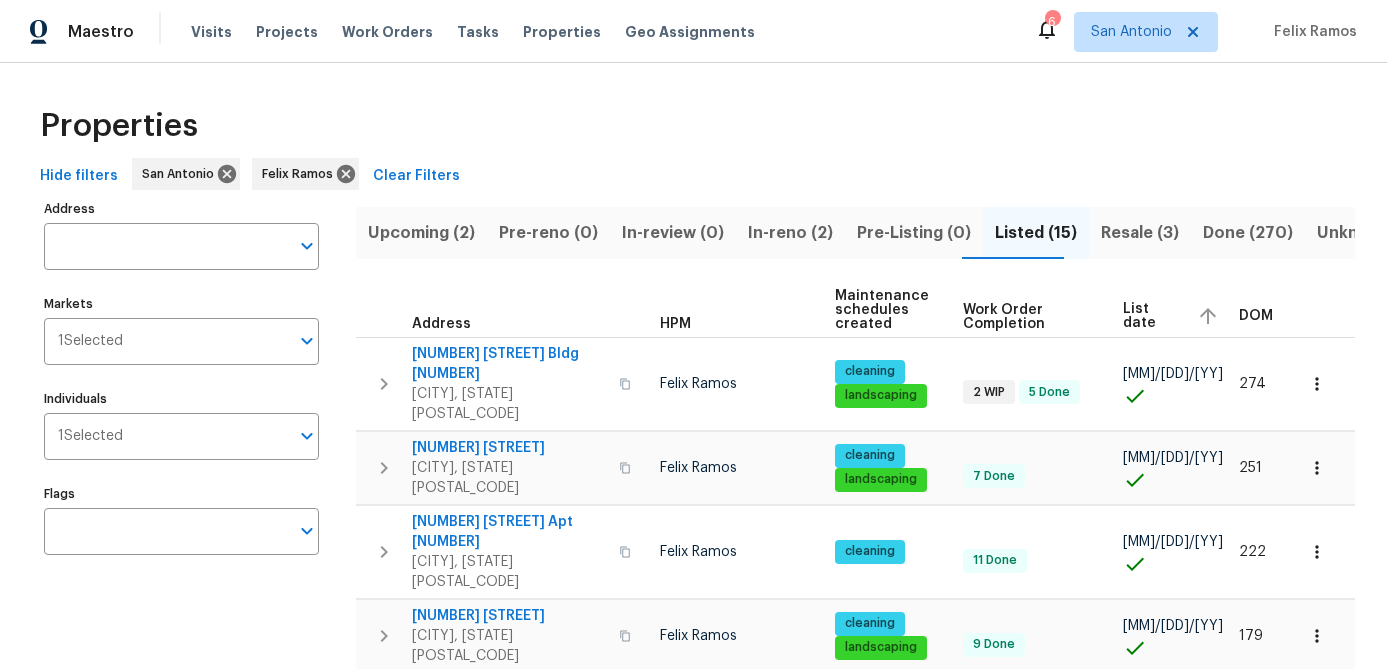 click on "Upcoming (2)" at bounding box center [421, 233] 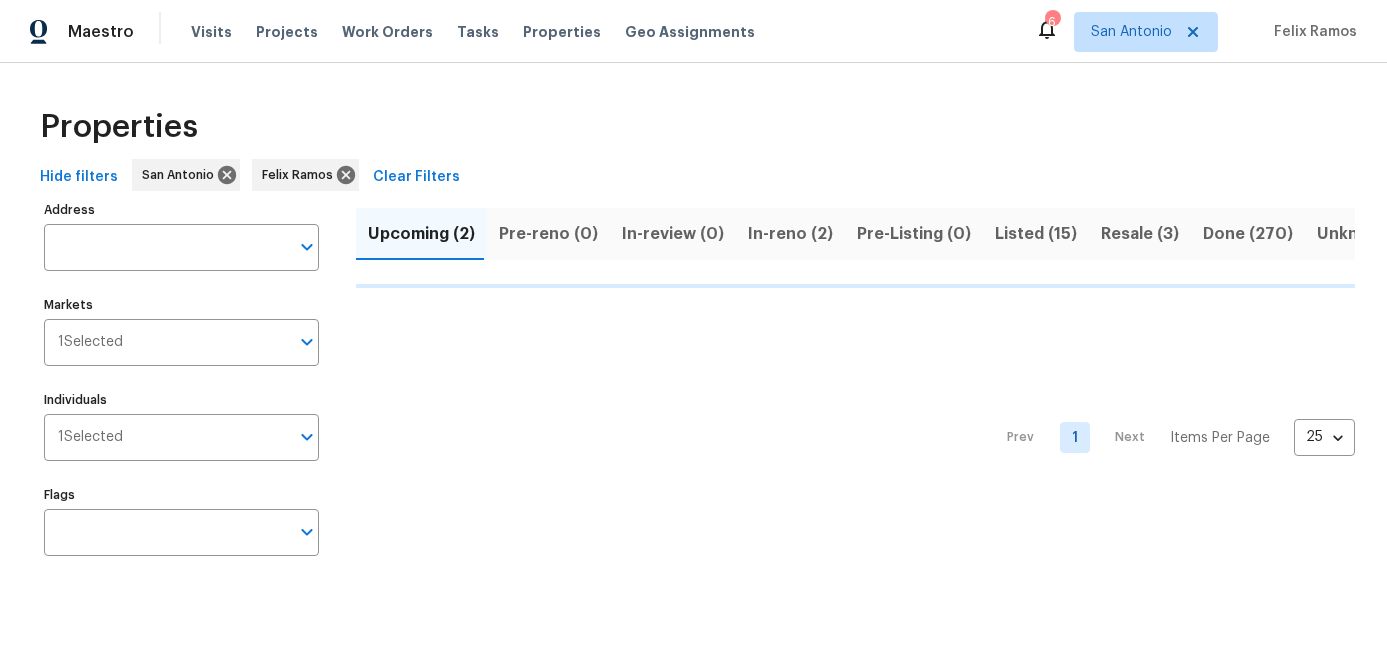 scroll, scrollTop: 0, scrollLeft: 0, axis: both 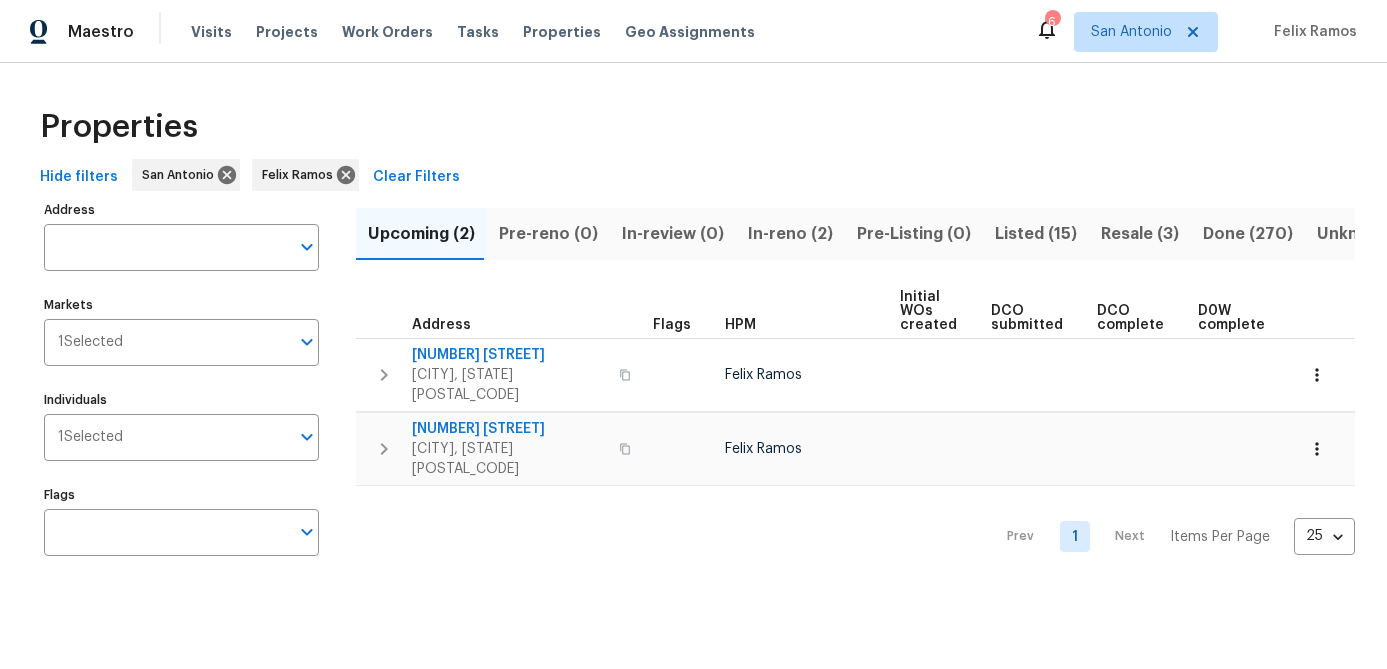 click on "In-reno (2)" at bounding box center (790, 234) 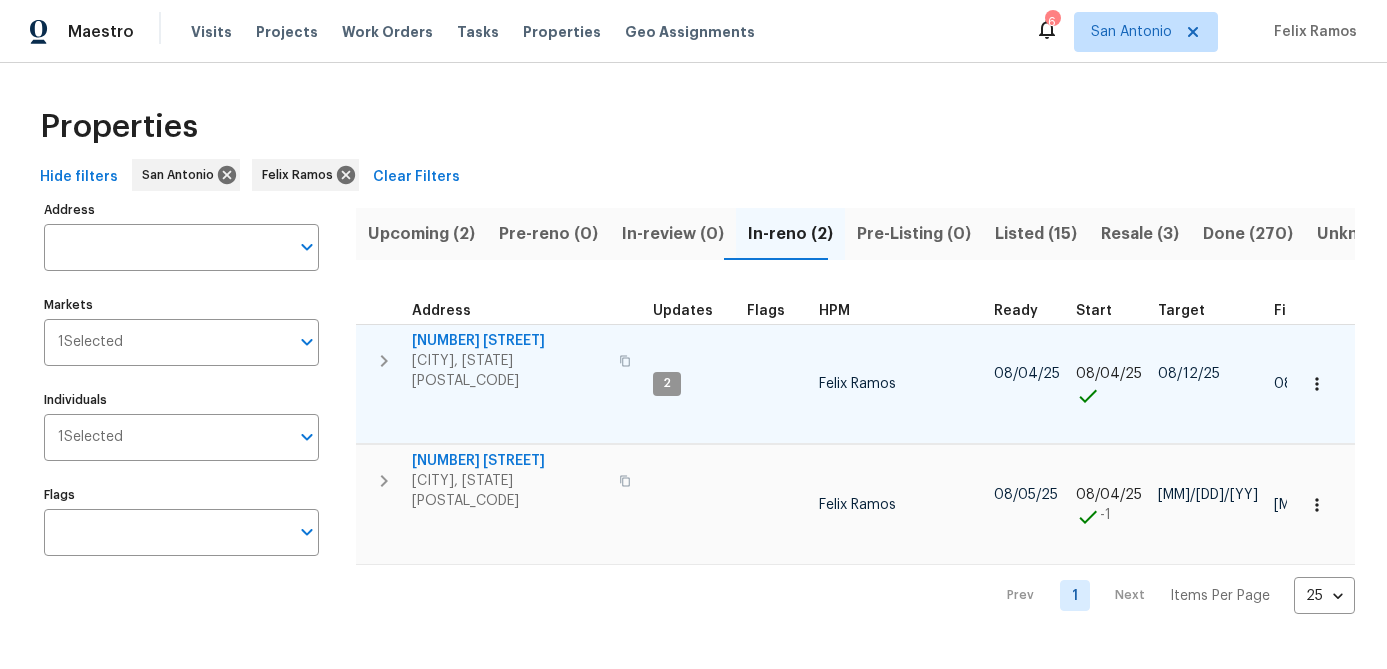 click on "[NUMBER] [STREET]" at bounding box center [509, 341] 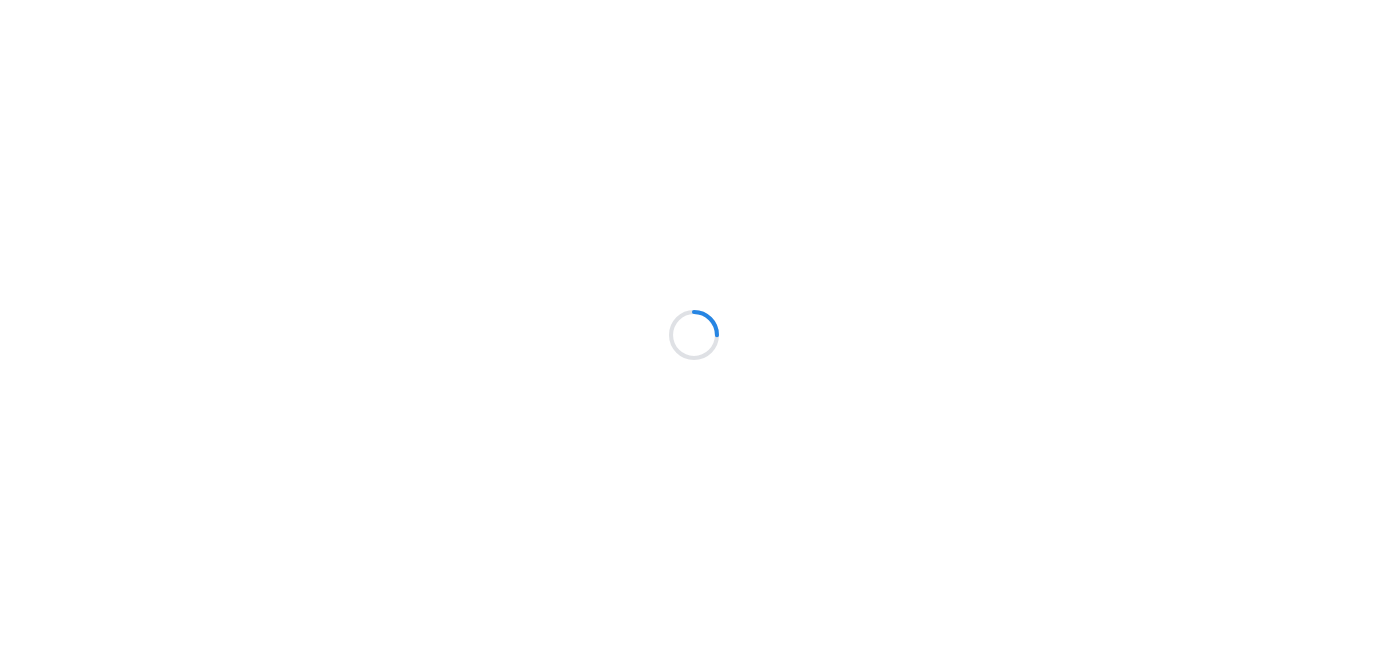 scroll, scrollTop: 0, scrollLeft: 0, axis: both 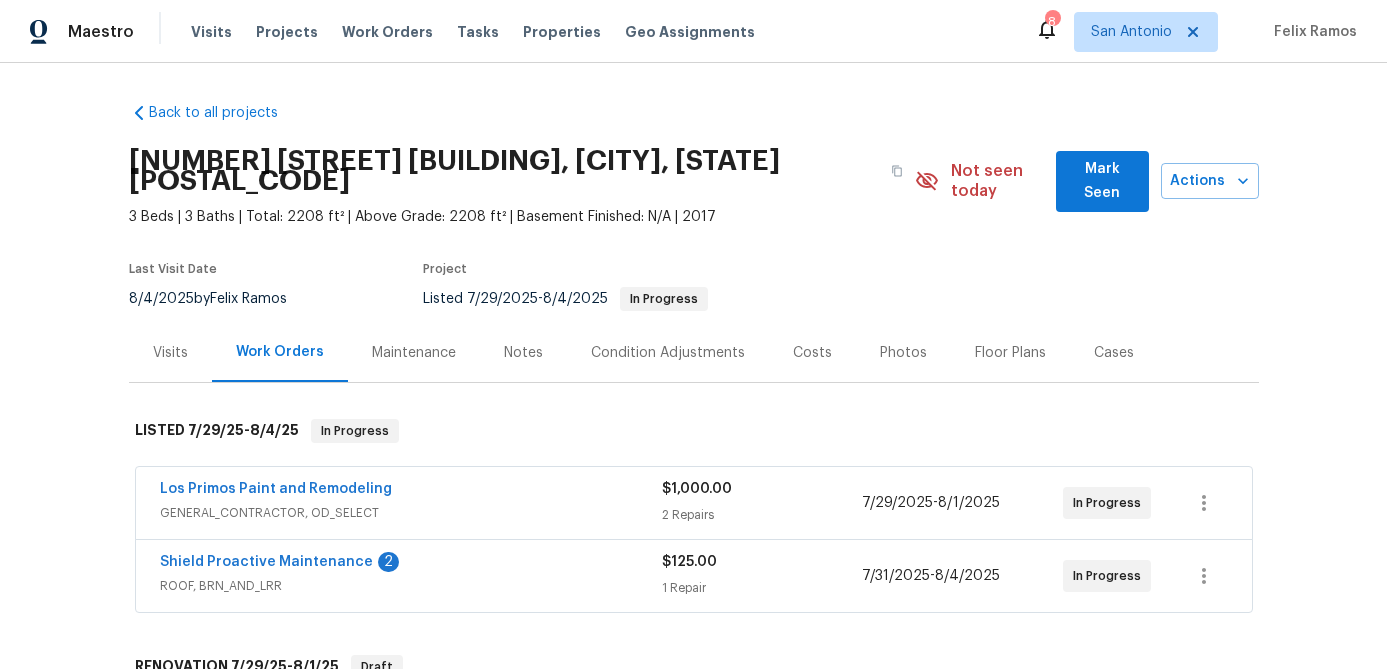 click on "Mark Seen" at bounding box center (1102, 181) 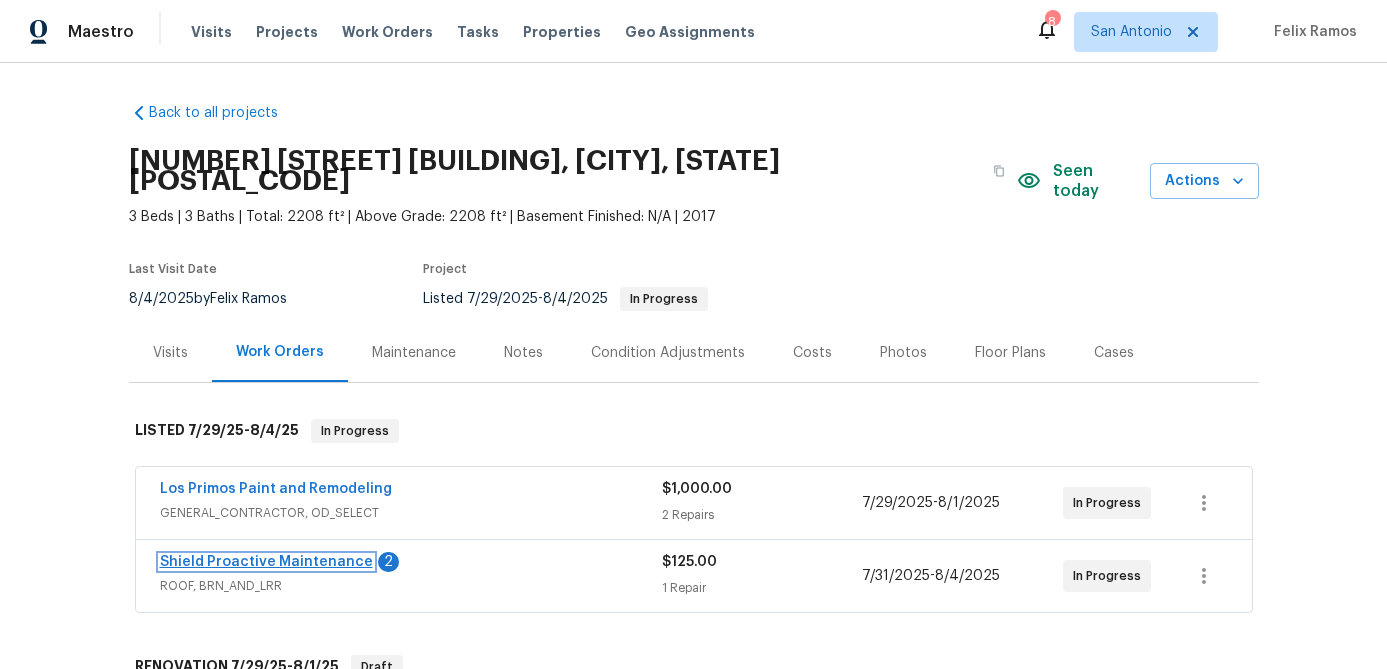 click on "Shield Proactive Maintenance" at bounding box center [266, 562] 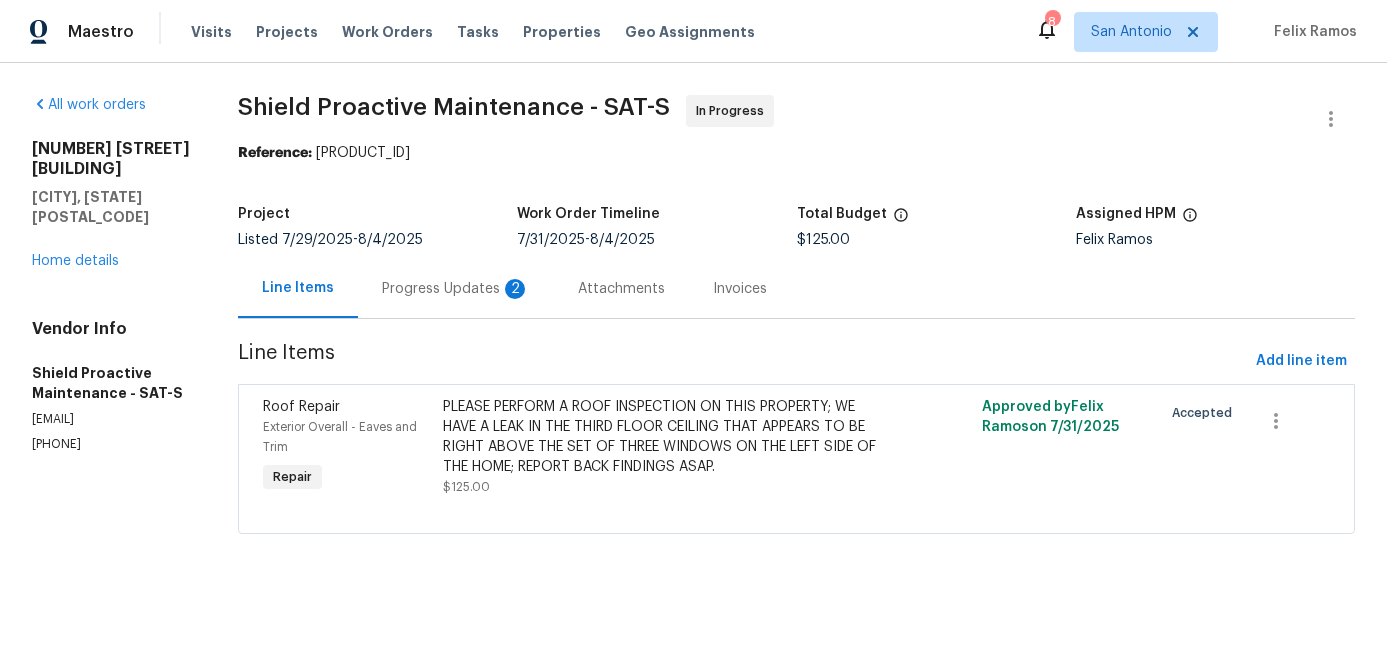 click on "Progress Updates 2" at bounding box center (456, 289) 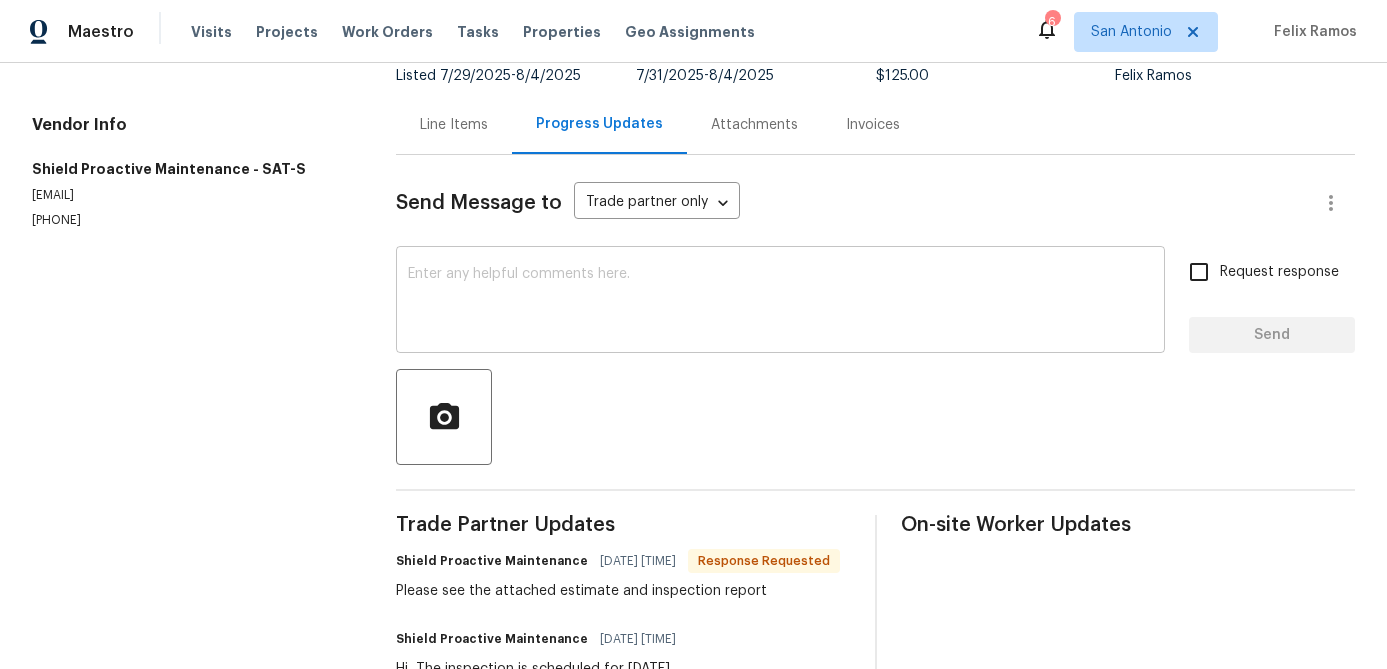 scroll, scrollTop: 166, scrollLeft: 0, axis: vertical 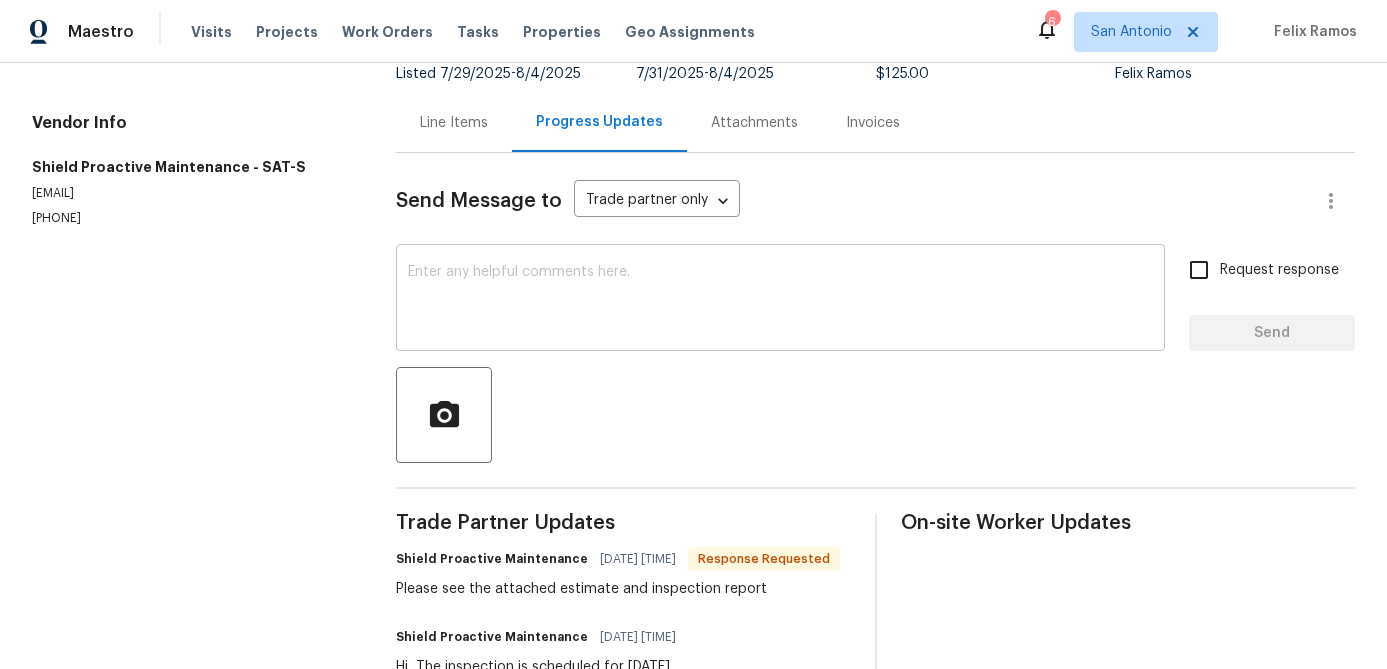 click at bounding box center (780, 300) 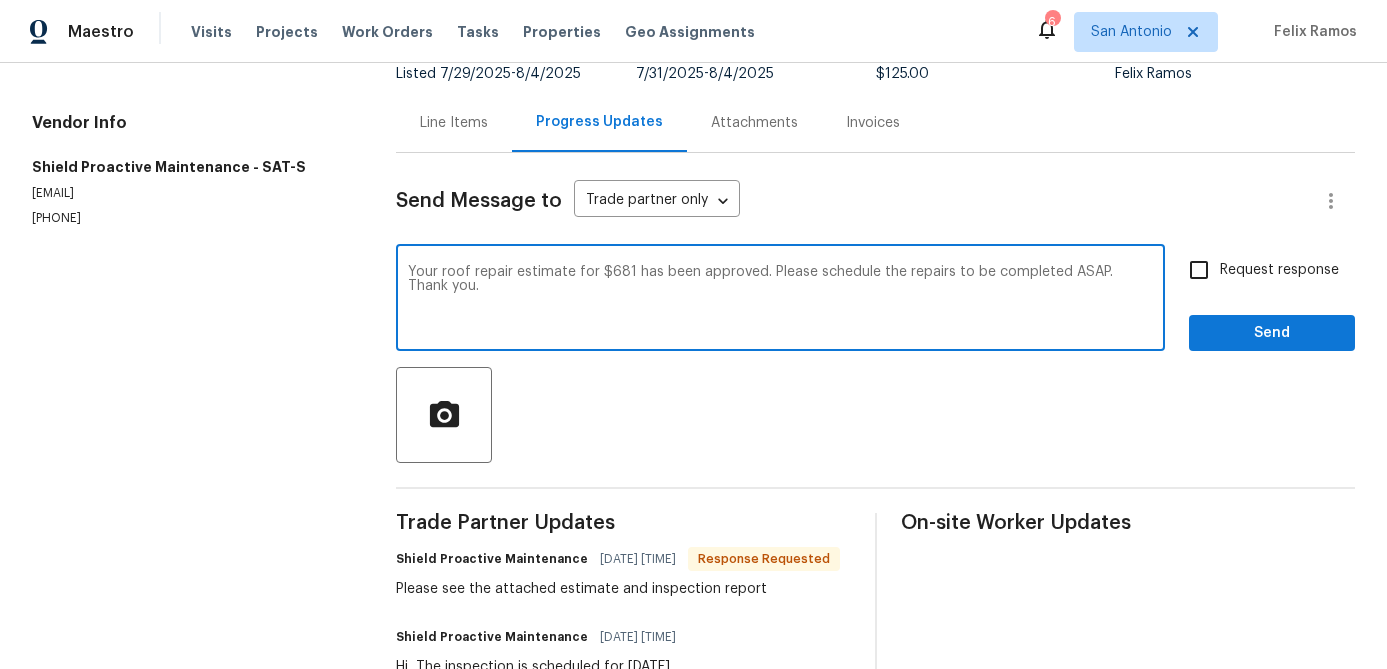 type on "Your roof repair estimate for $681 has been approved.  Please schedule the repairs to be completed ASAP.  Thank you." 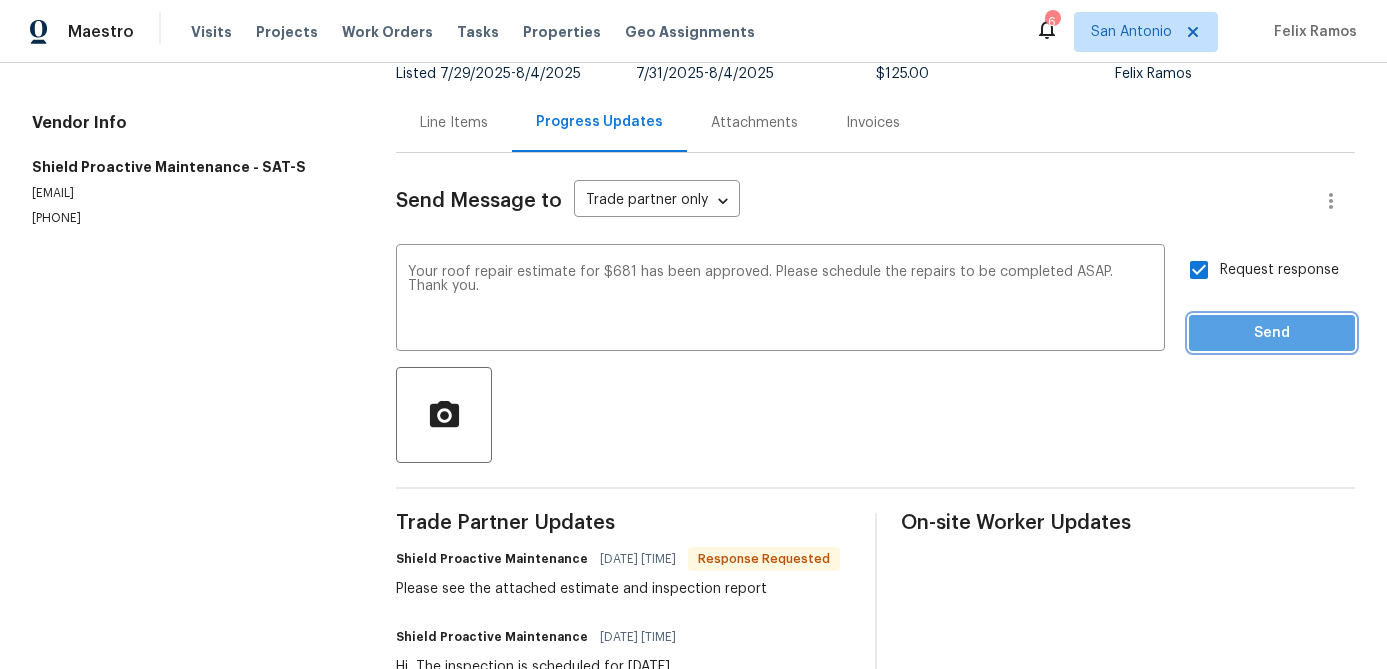 click on "Send" at bounding box center [1272, 333] 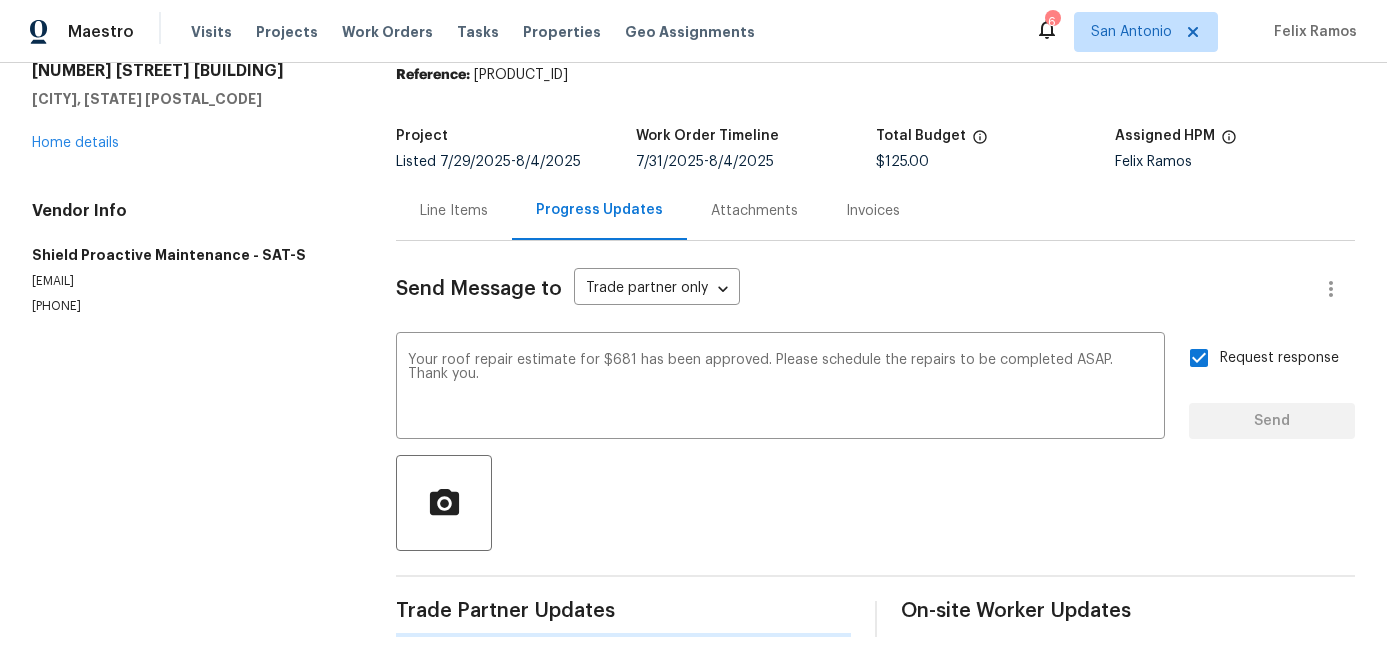 type 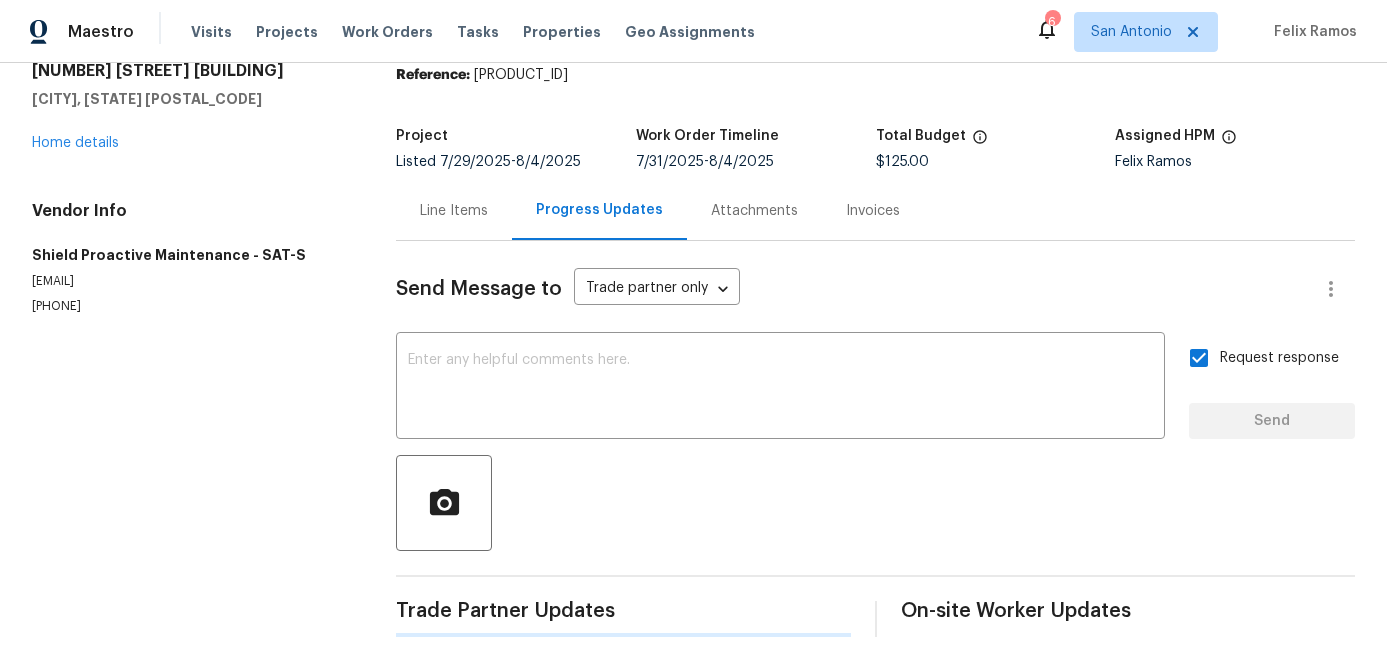 scroll, scrollTop: 166, scrollLeft: 0, axis: vertical 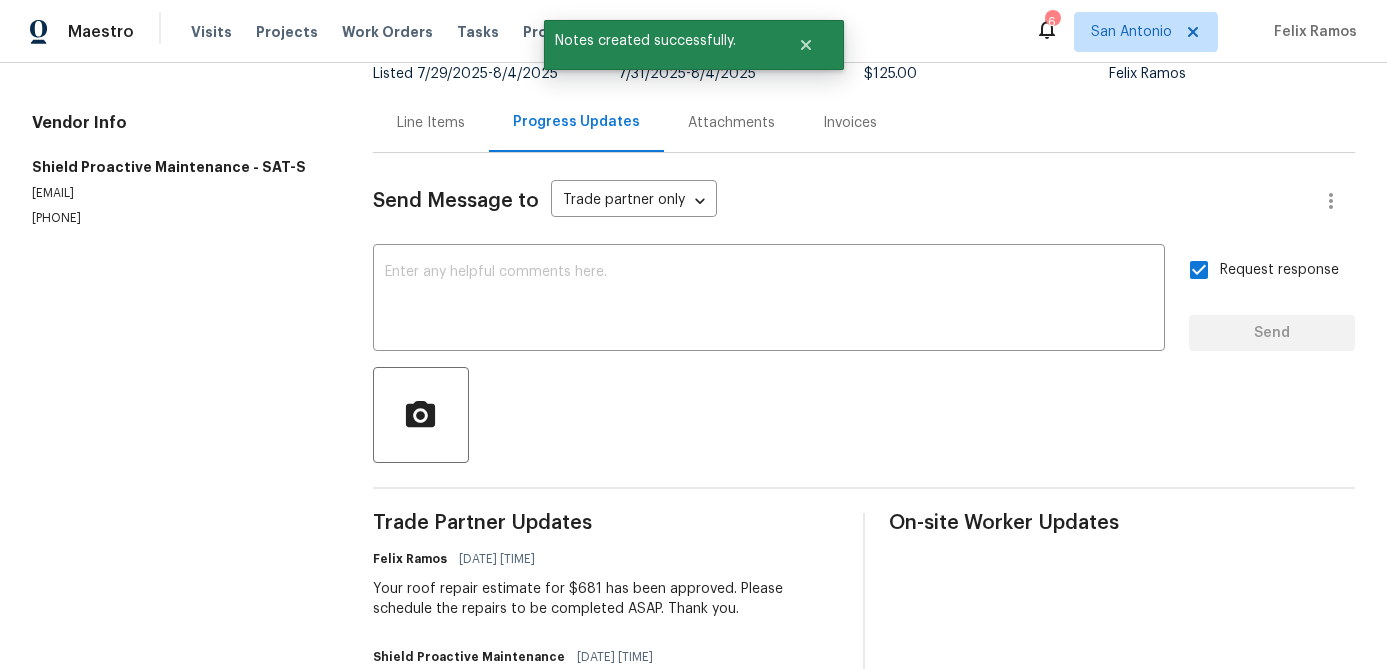 click on "Line Items" at bounding box center (431, 123) 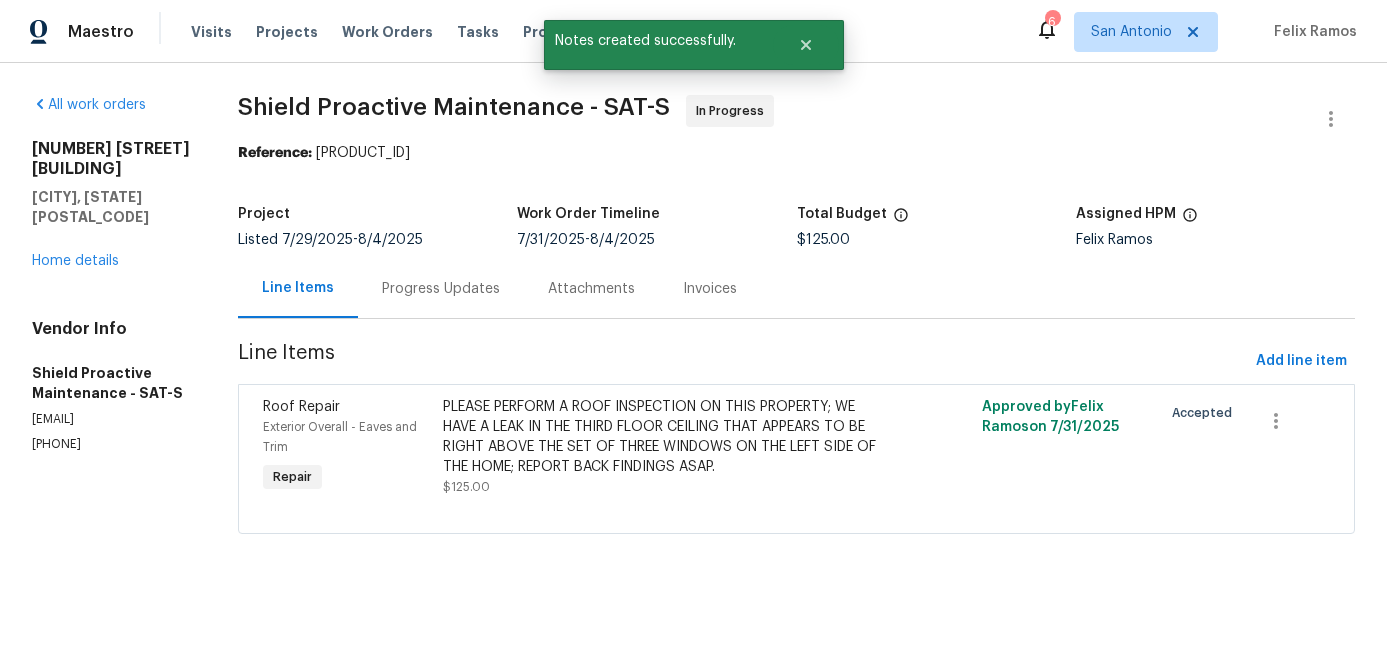 scroll, scrollTop: 0, scrollLeft: 0, axis: both 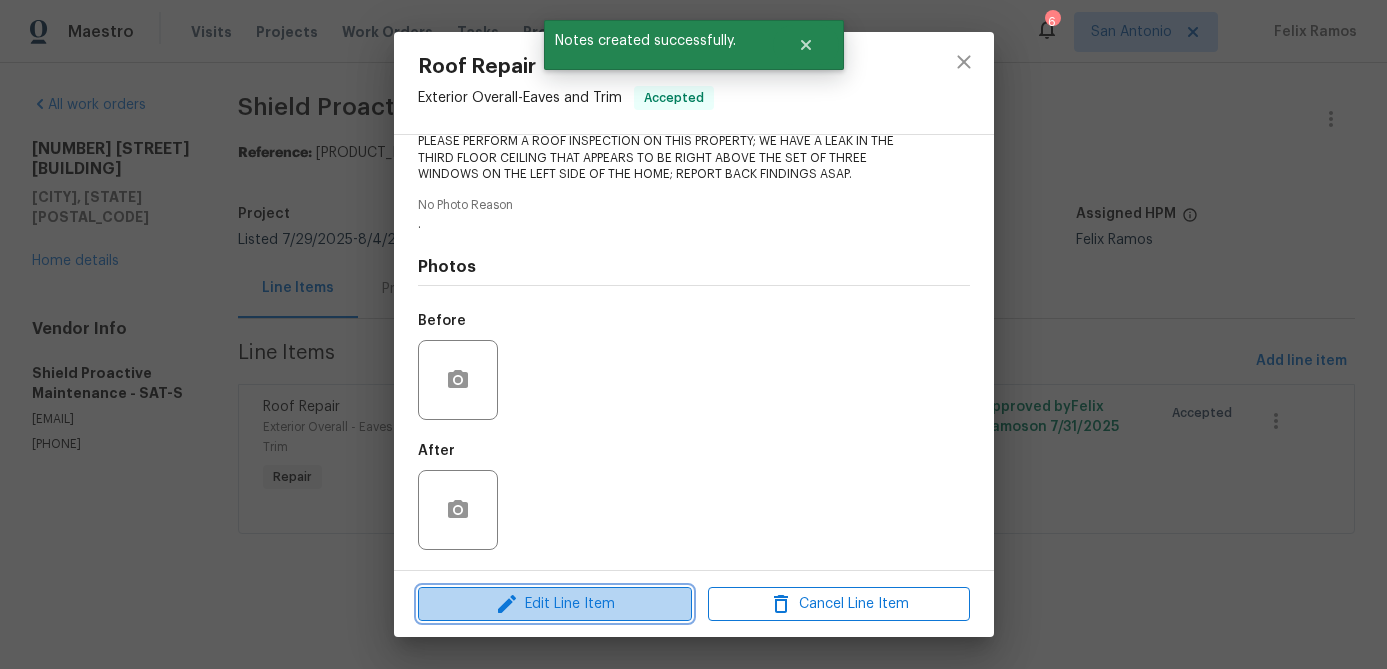 click on "Edit Line Item" at bounding box center [555, 604] 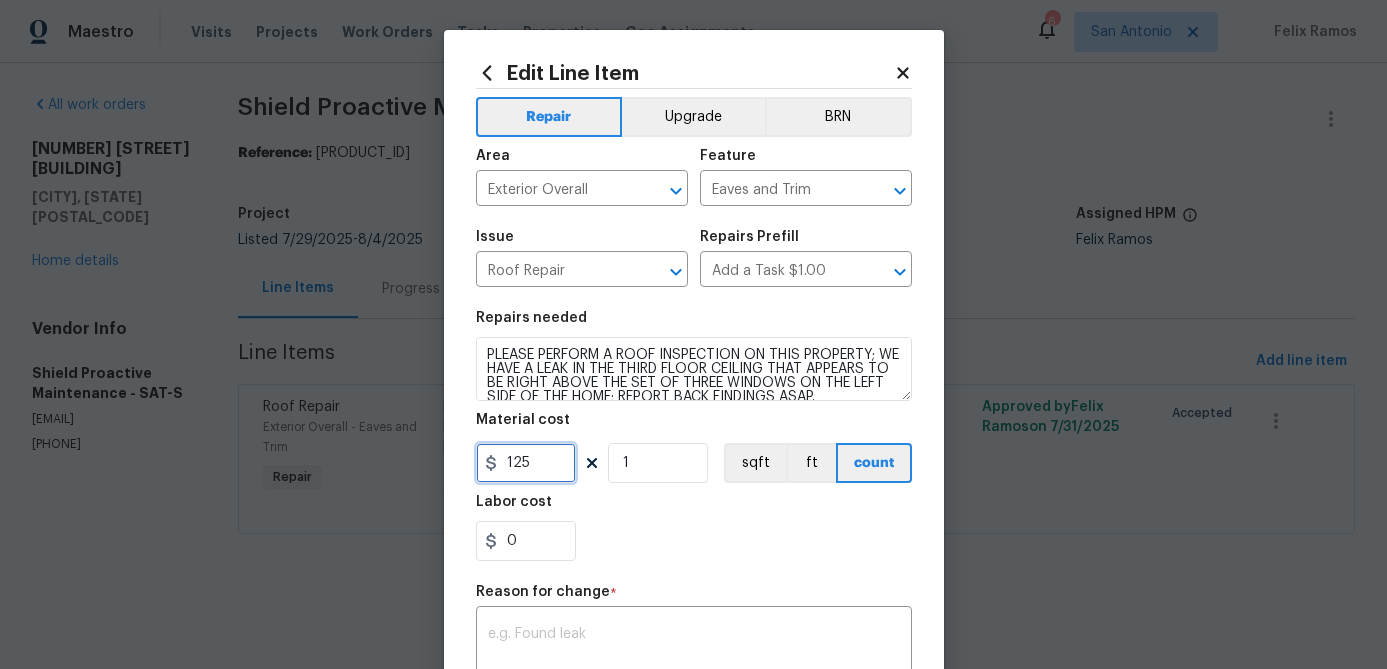 drag, startPoint x: 544, startPoint y: 472, endPoint x: 471, endPoint y: 473, distance: 73.00685 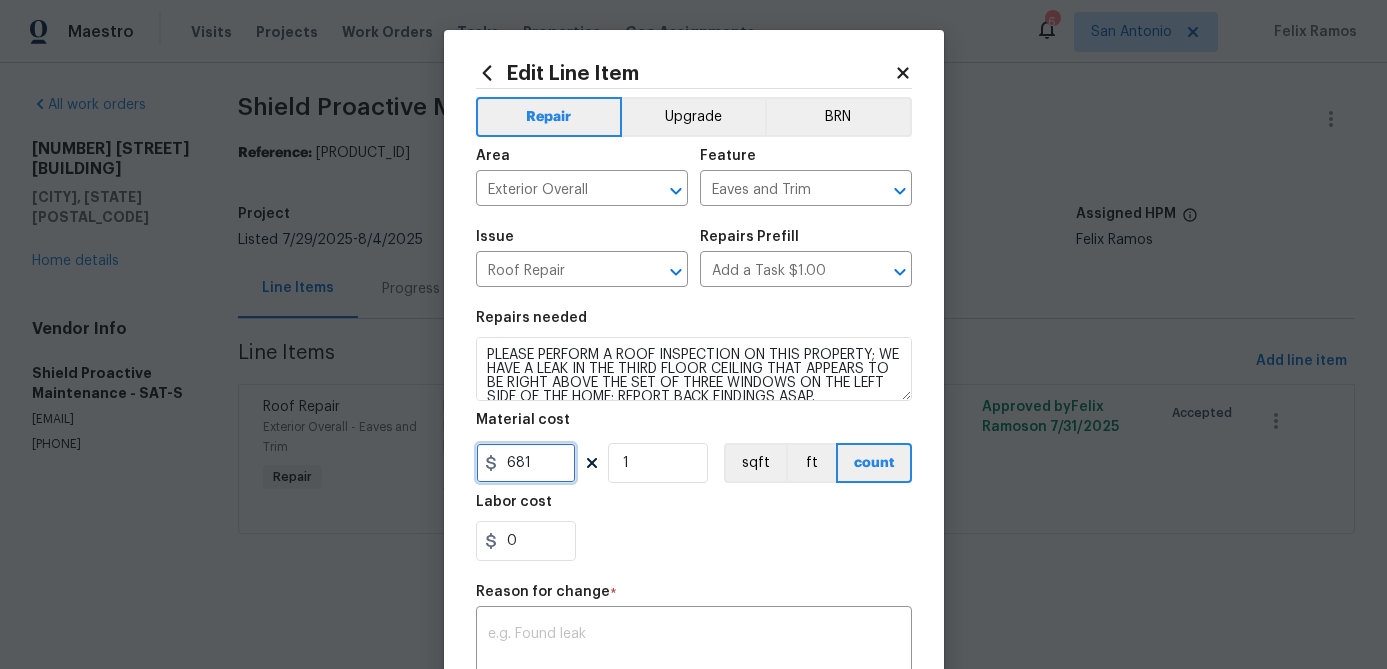 scroll, scrollTop: 14, scrollLeft: 0, axis: vertical 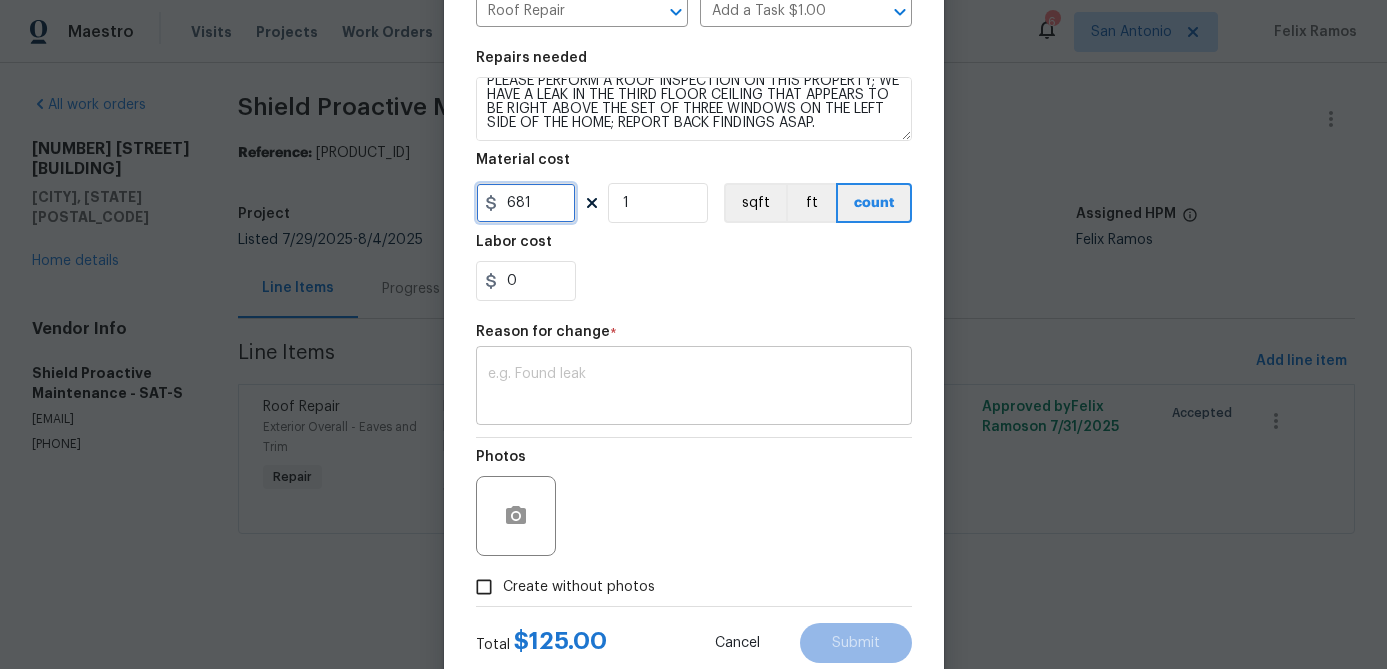 type on "681" 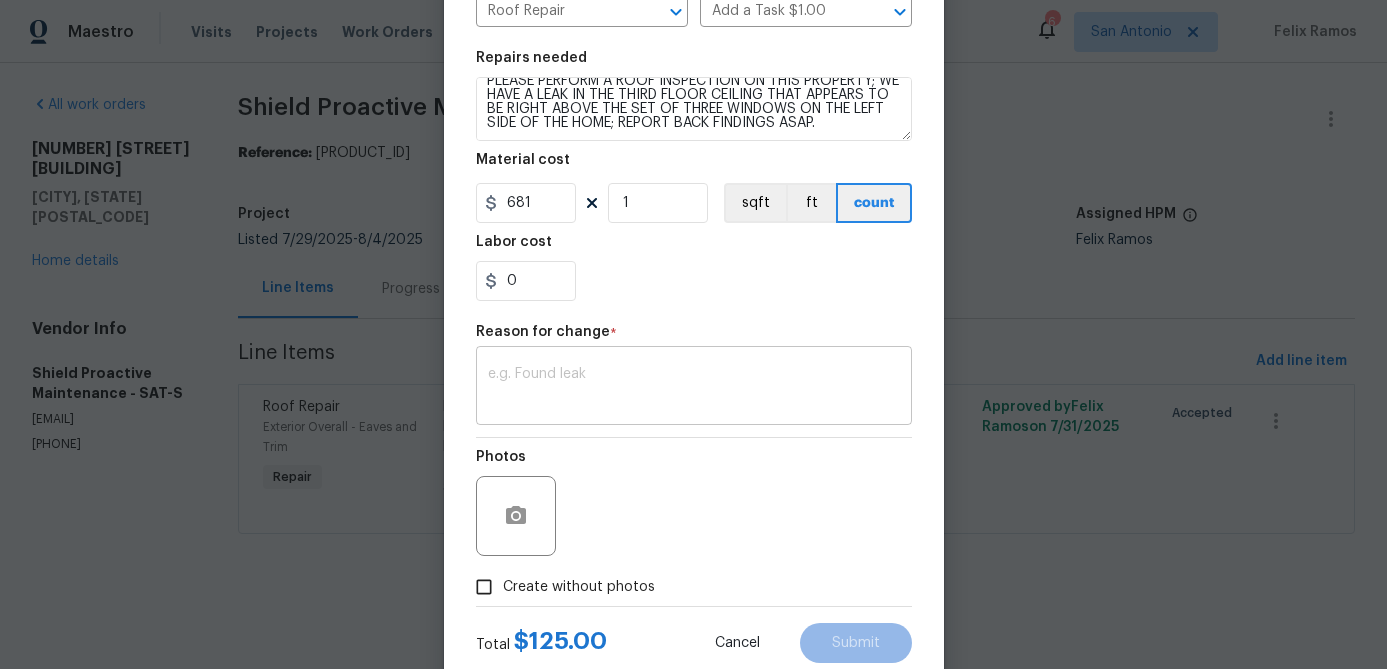 click at bounding box center (694, 388) 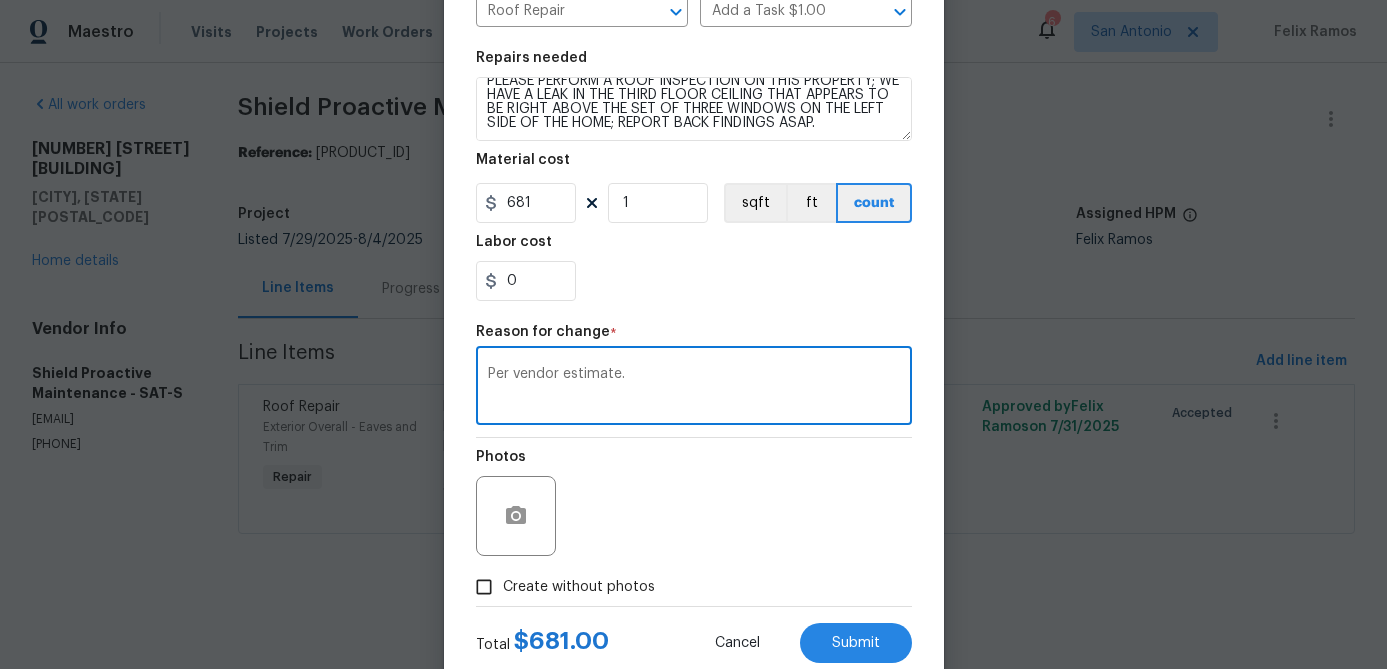 type on "Per vendor estimate." 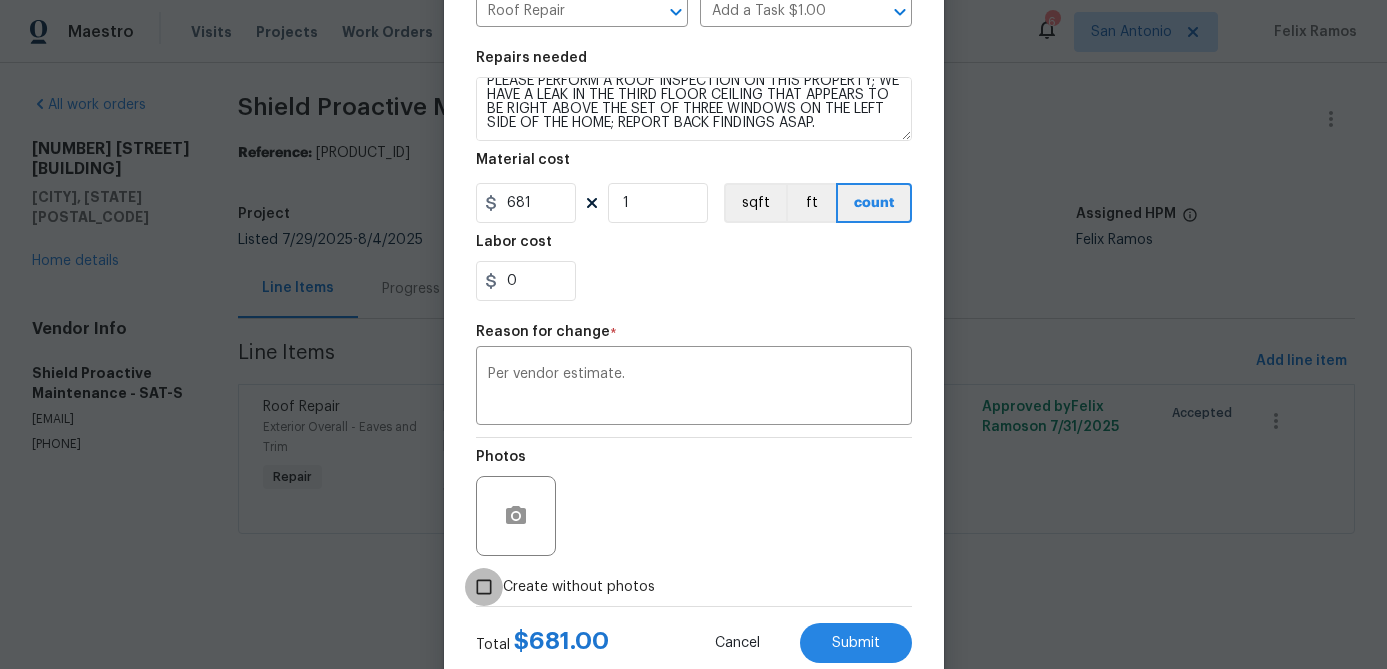 click on "Create without photos" at bounding box center [484, 587] 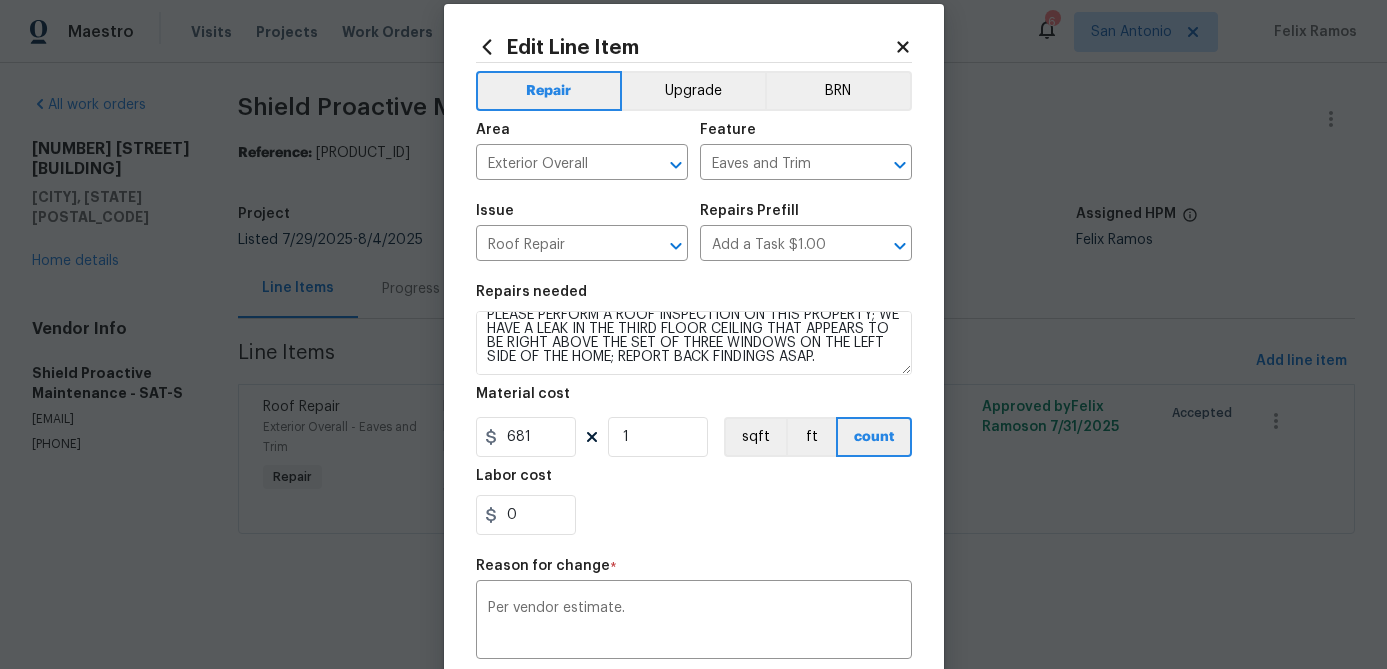scroll, scrollTop: 32, scrollLeft: 0, axis: vertical 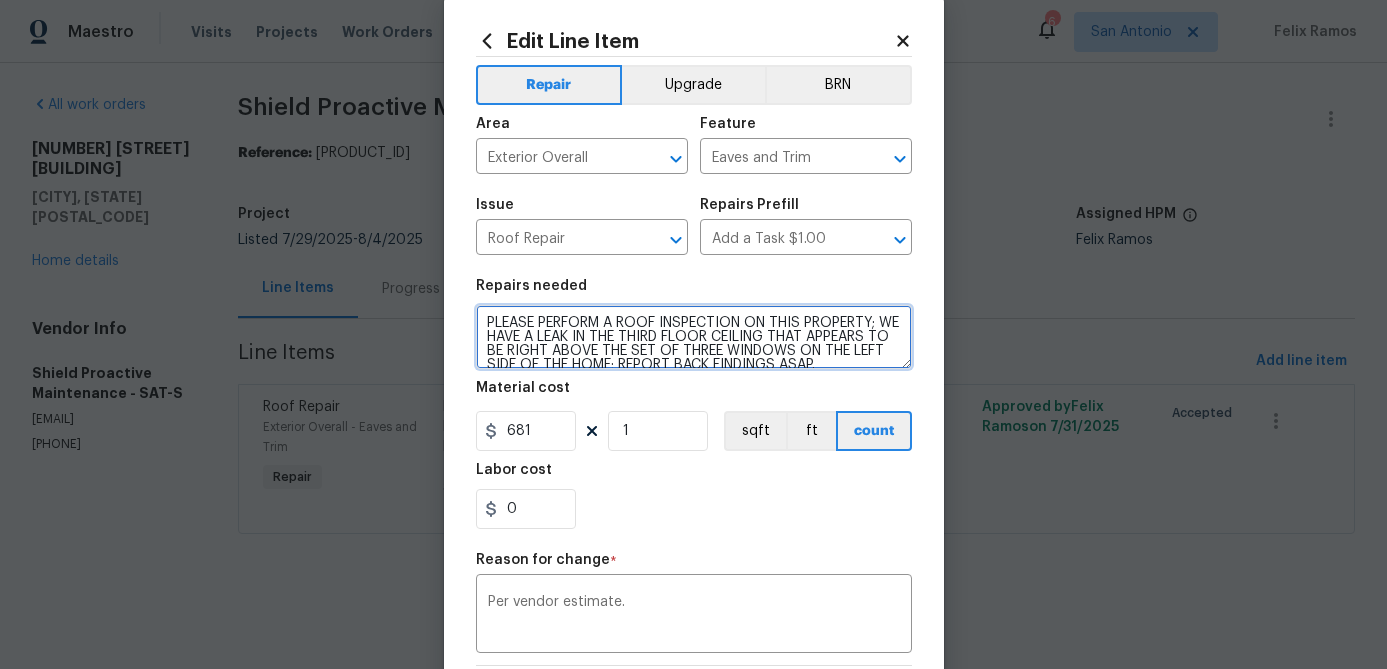 drag, startPoint x: 863, startPoint y: 349, endPoint x: 483, endPoint y: 295, distance: 383.81766 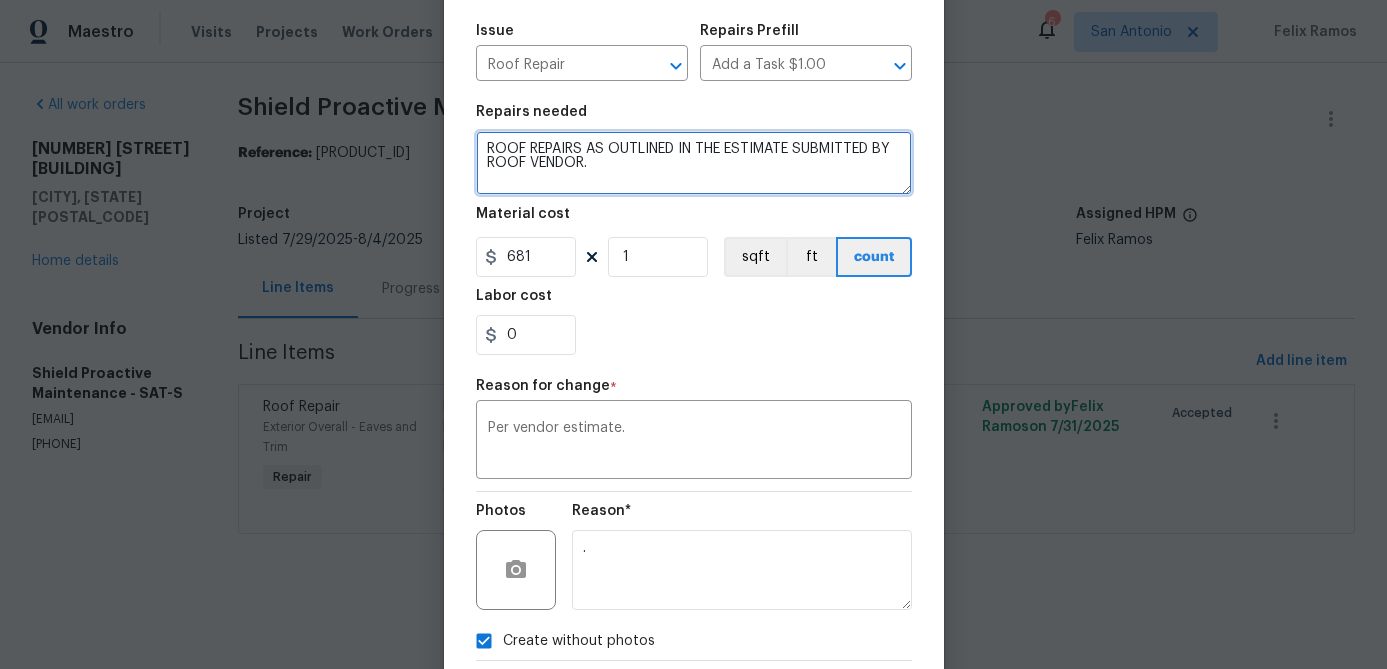 scroll, scrollTop: 317, scrollLeft: 0, axis: vertical 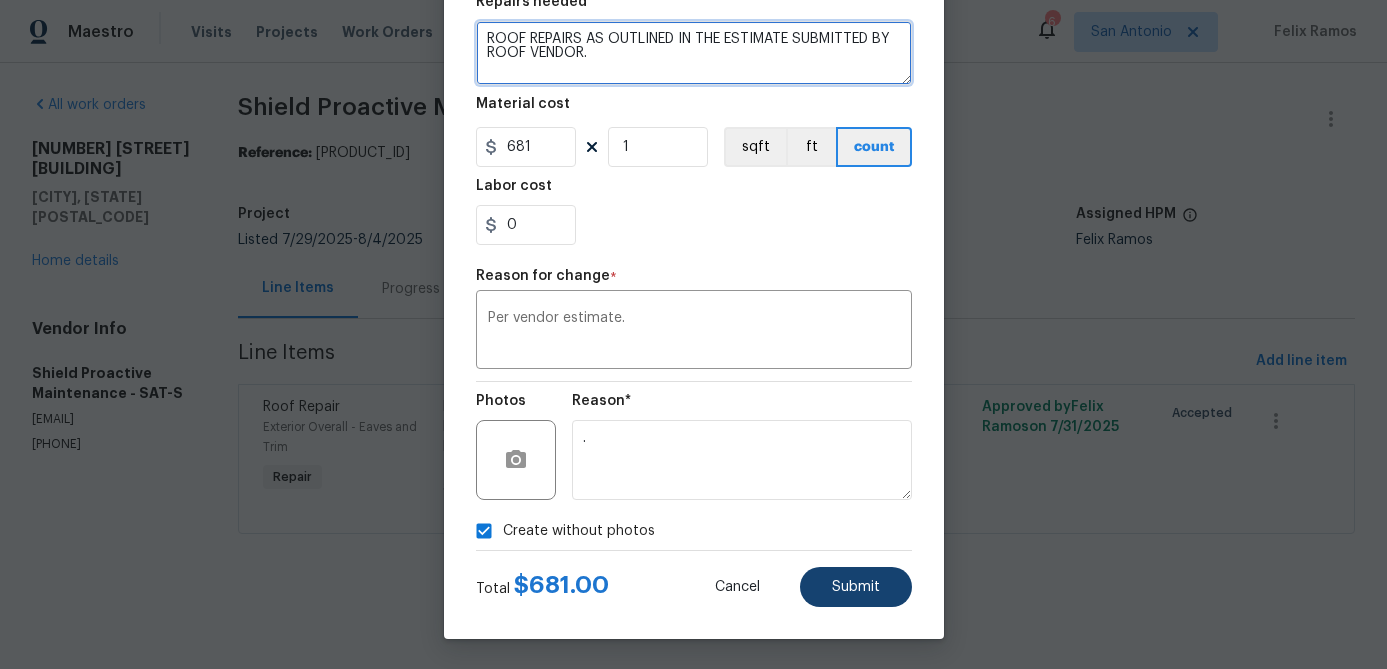 type on "ROOF REPAIRS AS OUTLINED IN THE ESTIMATE SUBMITTED BY ROOF VENDOR." 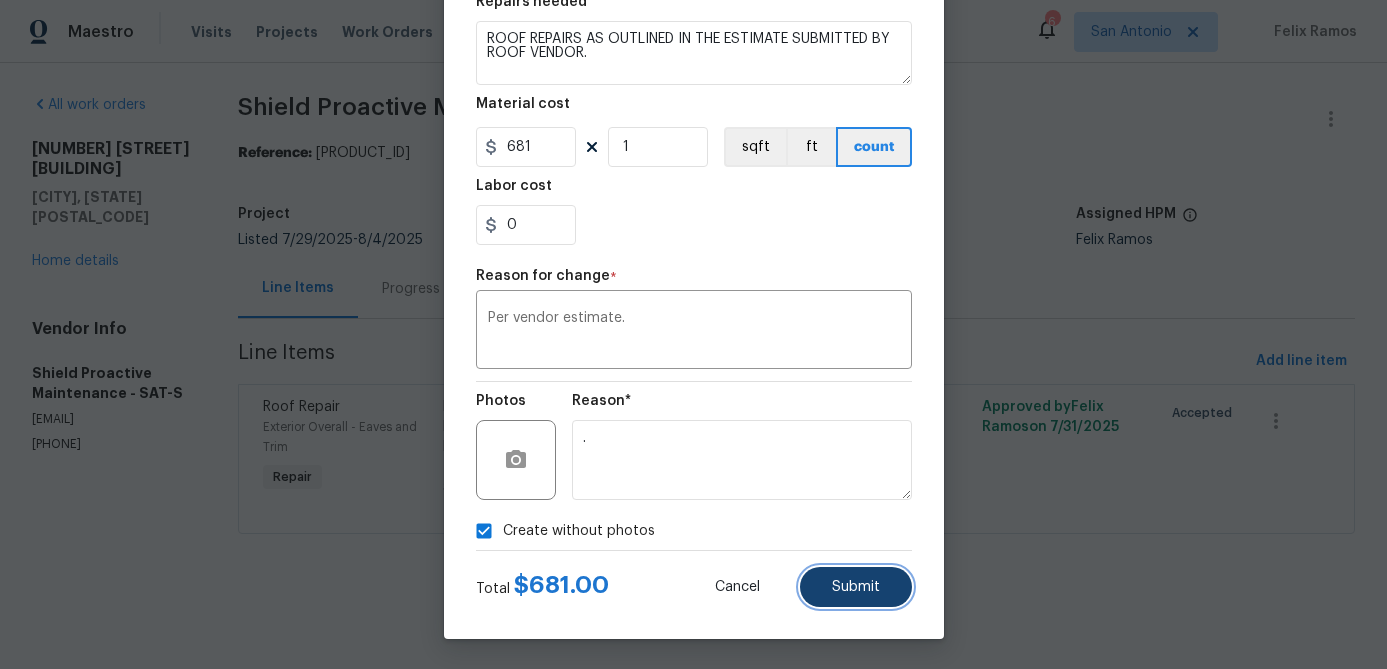 click on "Submit" at bounding box center [856, 587] 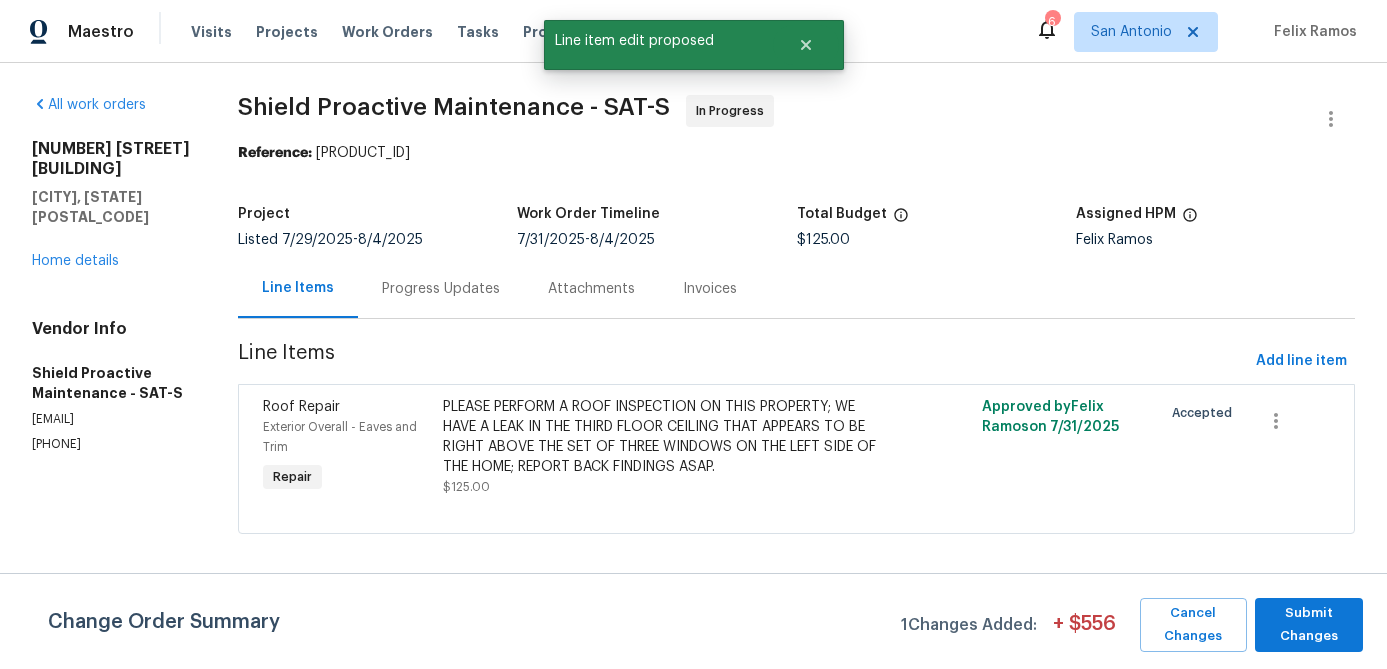 scroll, scrollTop: 0, scrollLeft: 0, axis: both 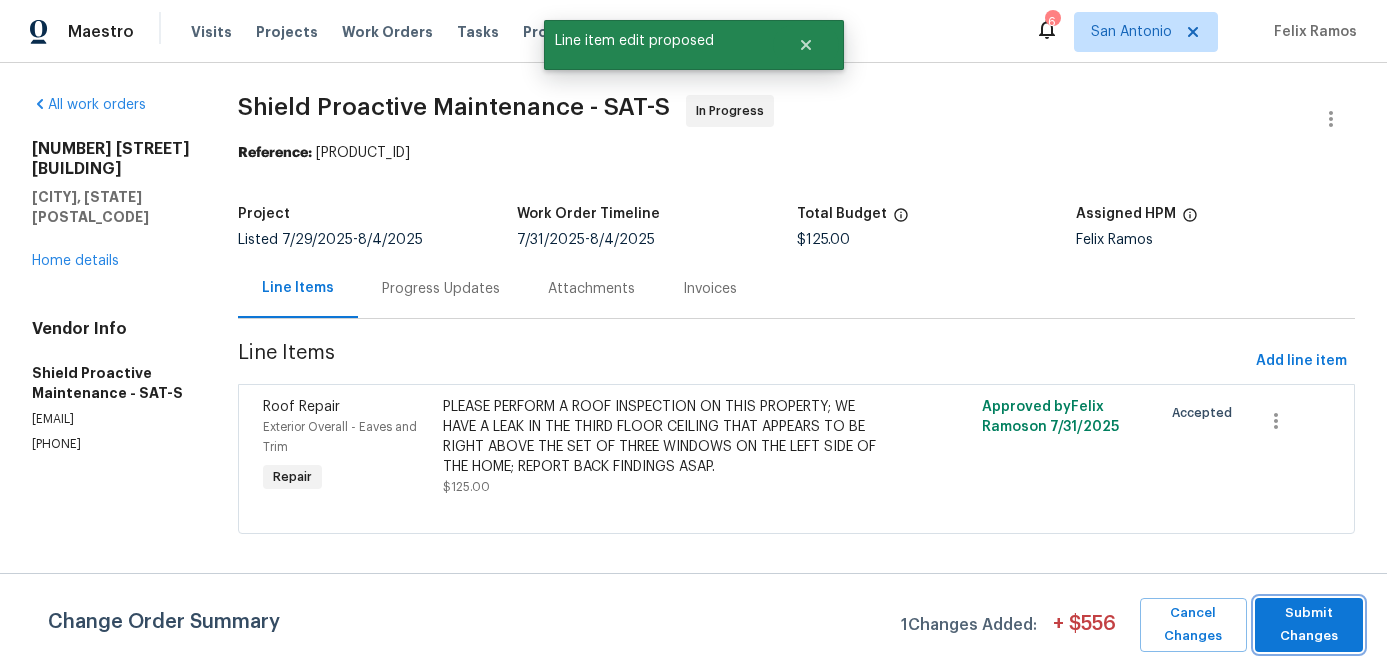 click on "Submit Changes" at bounding box center (1309, 625) 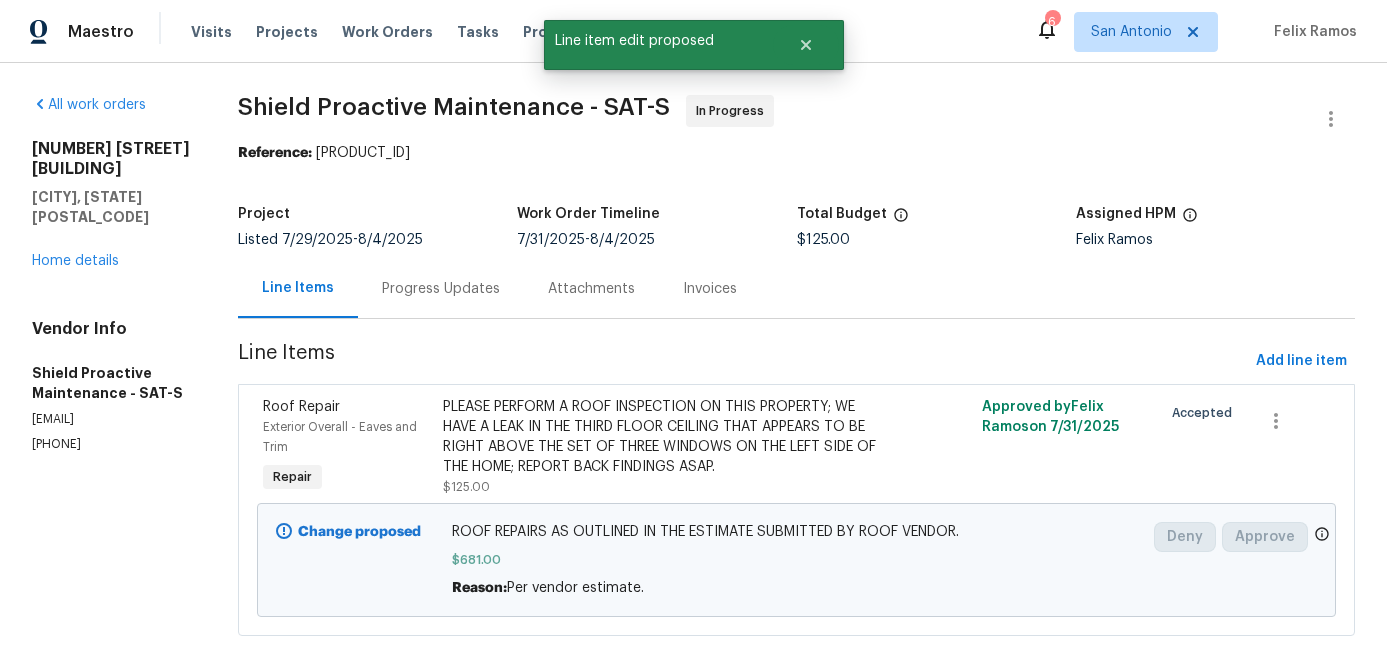 click on "PLEASE PERFORM A ROOF INSPECTION ON THIS PROPERTY; WE HAVE A LEAK IN THE THIRD FLOOR CEILING THAT APPEARS TO BE RIGHT ABOVE THE SET OF THREE WINDOWS ON THE LEFT SIDE OF THE HOME; REPORT BACK FINDINGS ASAP." at bounding box center (662, 437) 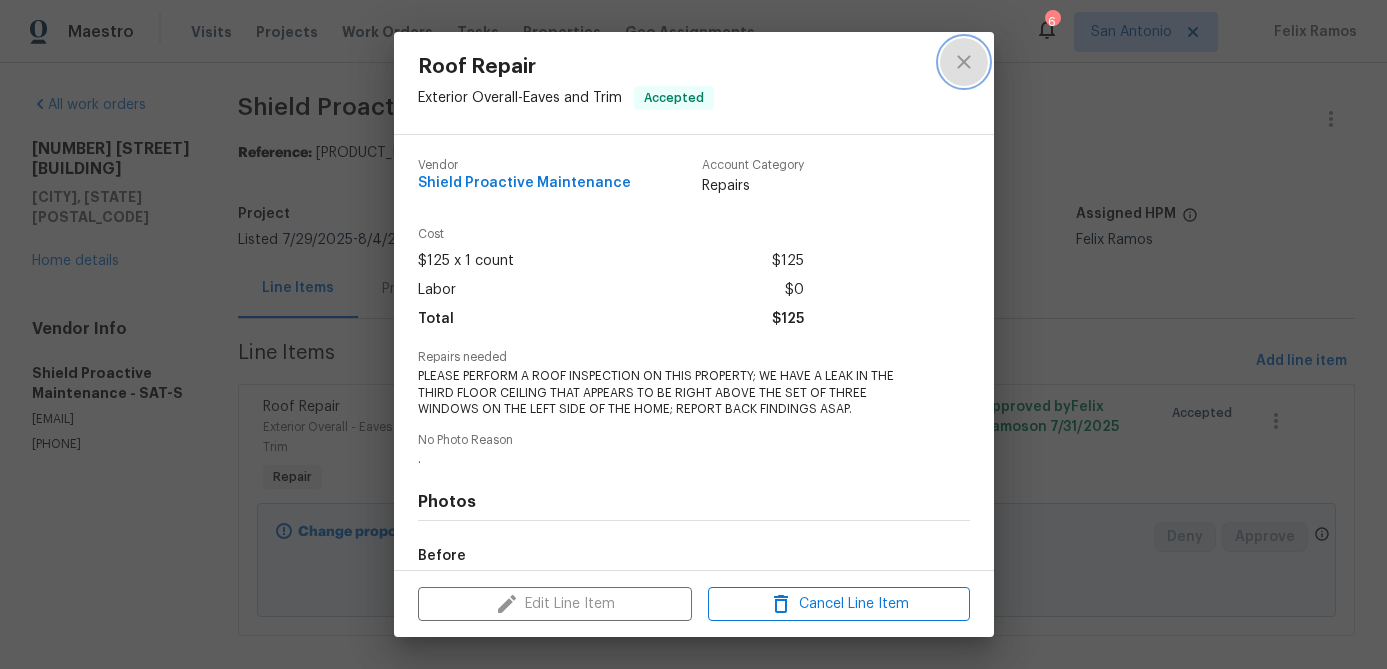 click 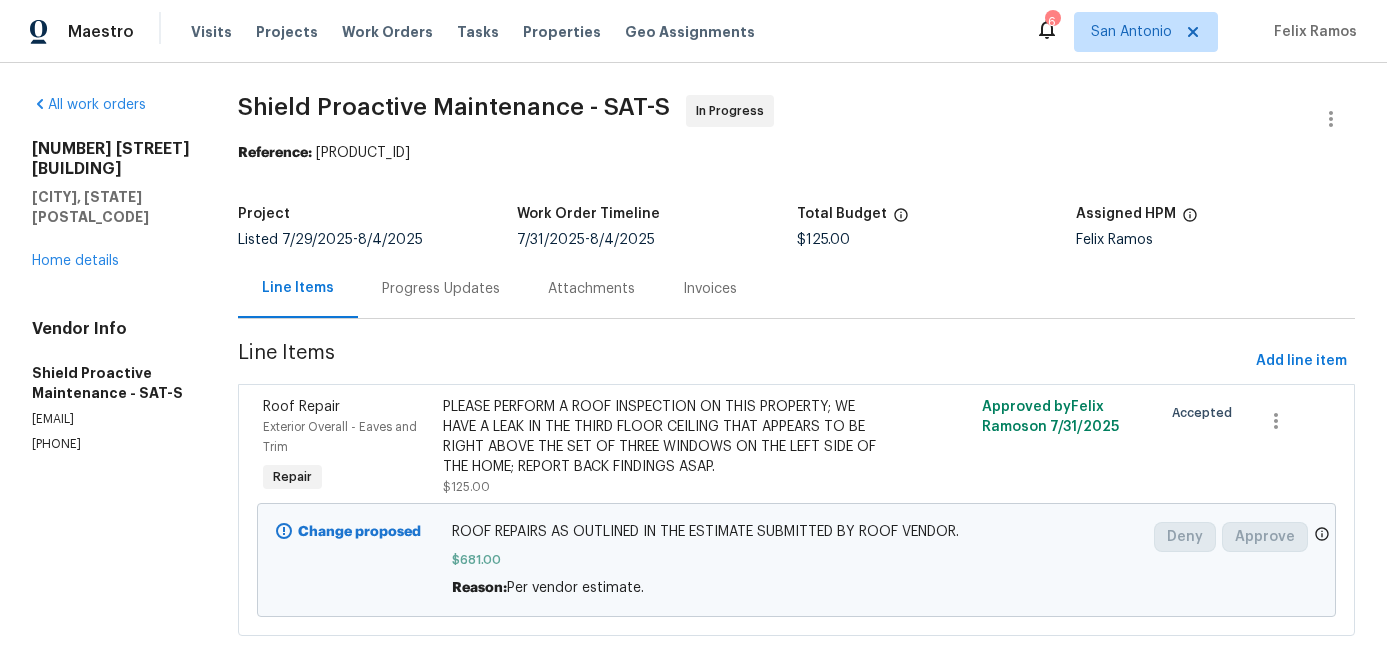 click on "3831 Harry Wurzbach Rd Bldg 16 San Antonio, TX 78209 Home details" at bounding box center [111, 205] 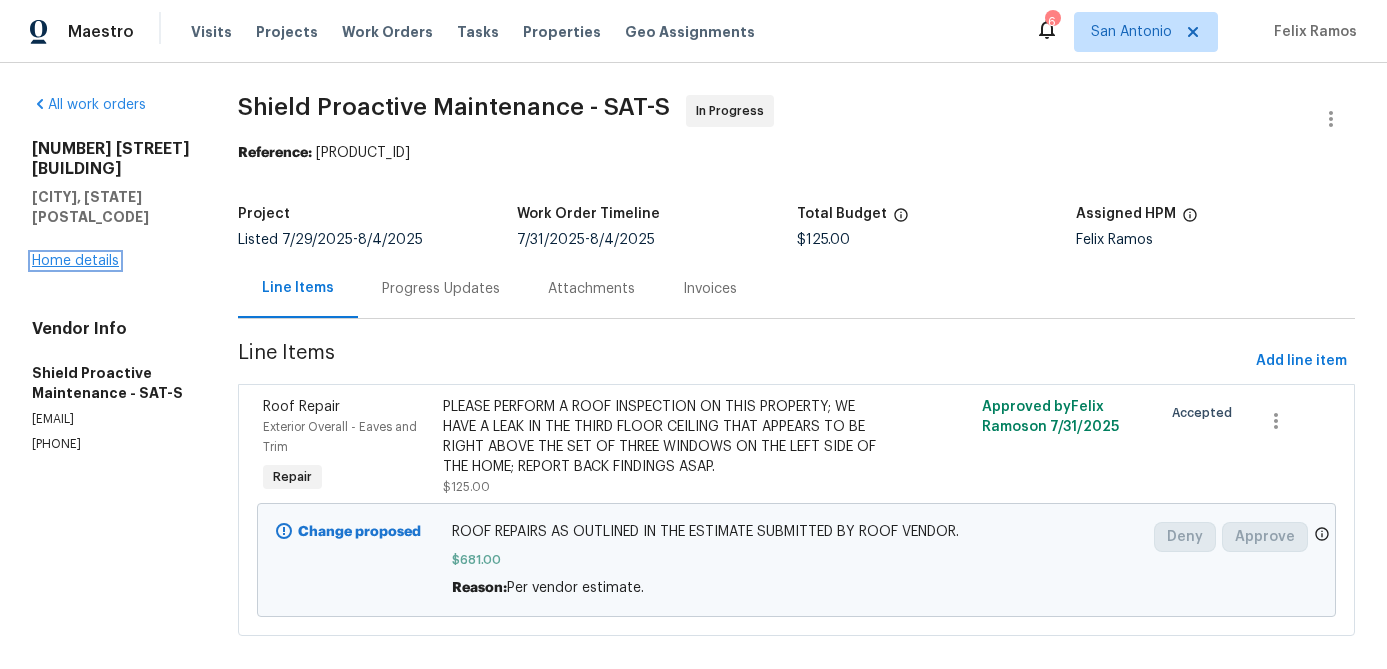 click on "Home details" at bounding box center (75, 261) 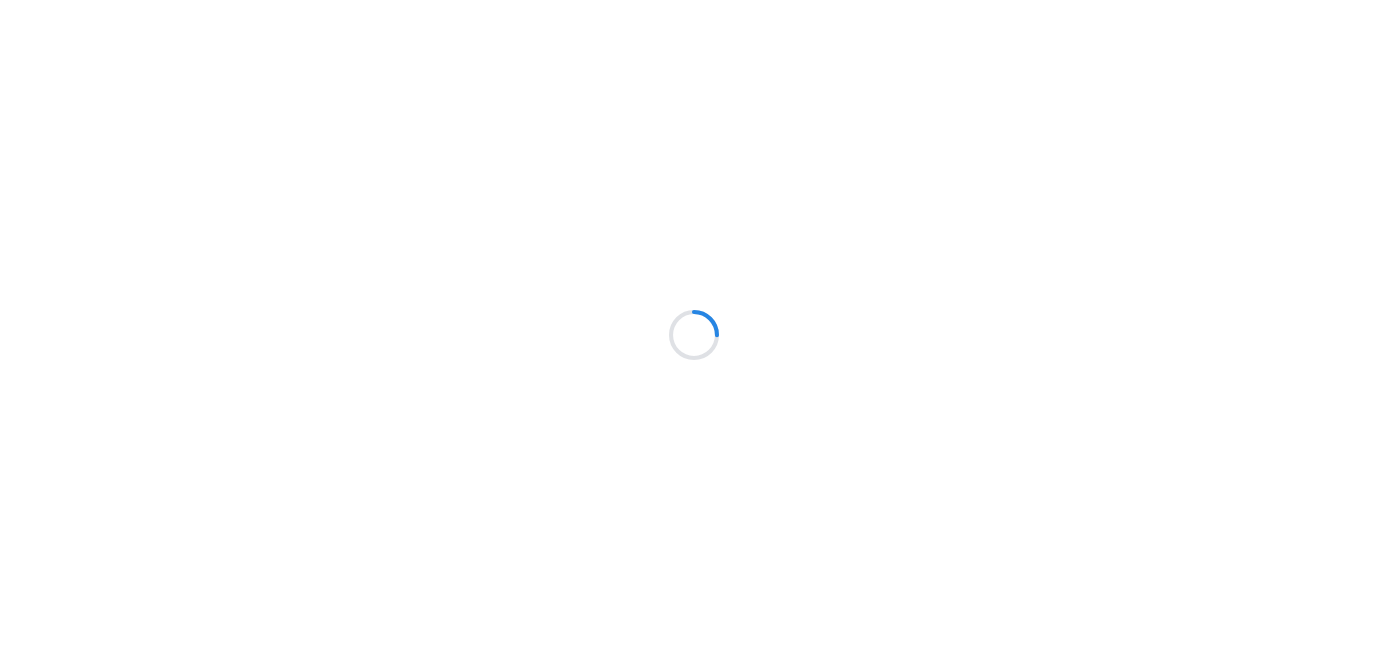 scroll, scrollTop: 0, scrollLeft: 0, axis: both 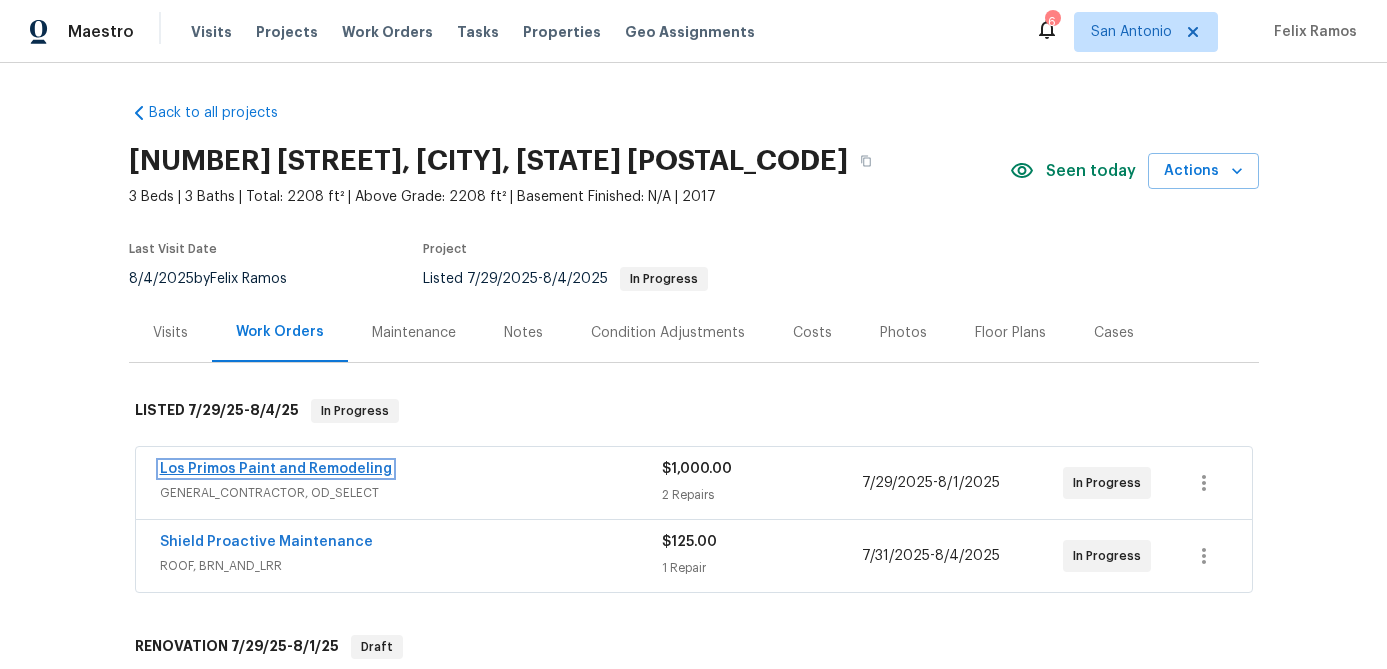 click on "Los Primos Paint and Remodeling" at bounding box center (276, 469) 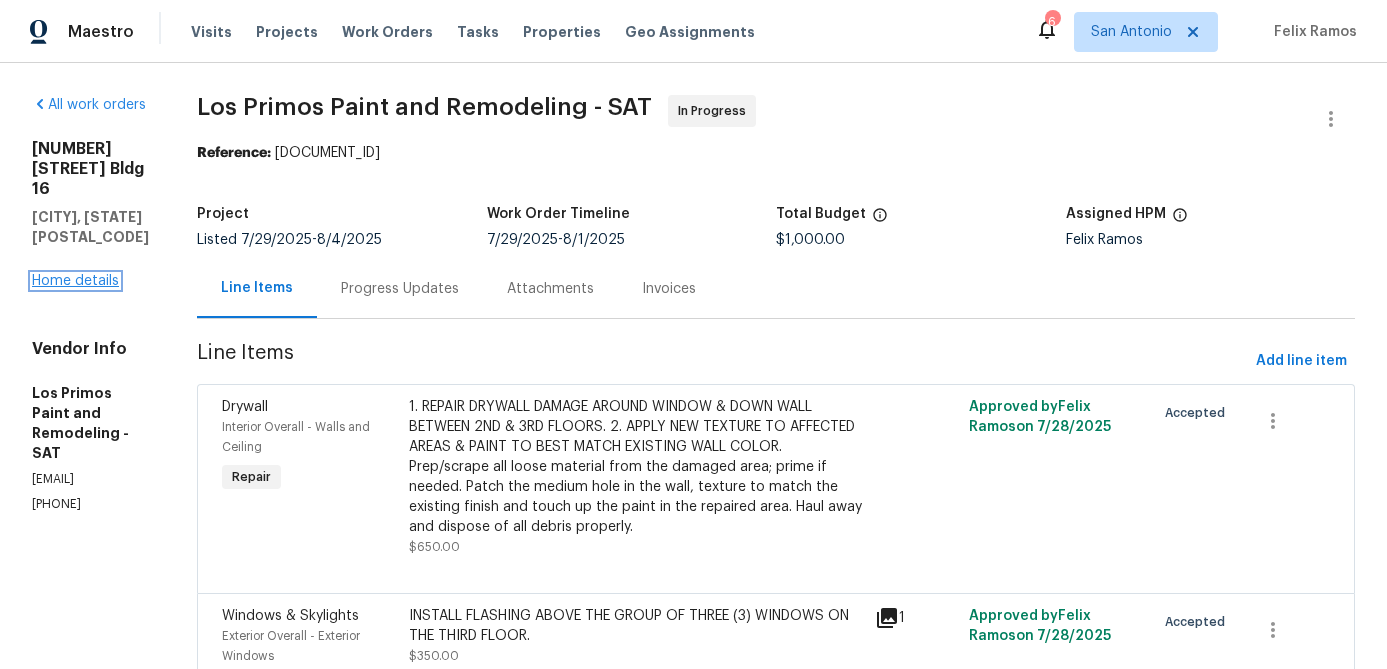 click on "Home details" at bounding box center (75, 281) 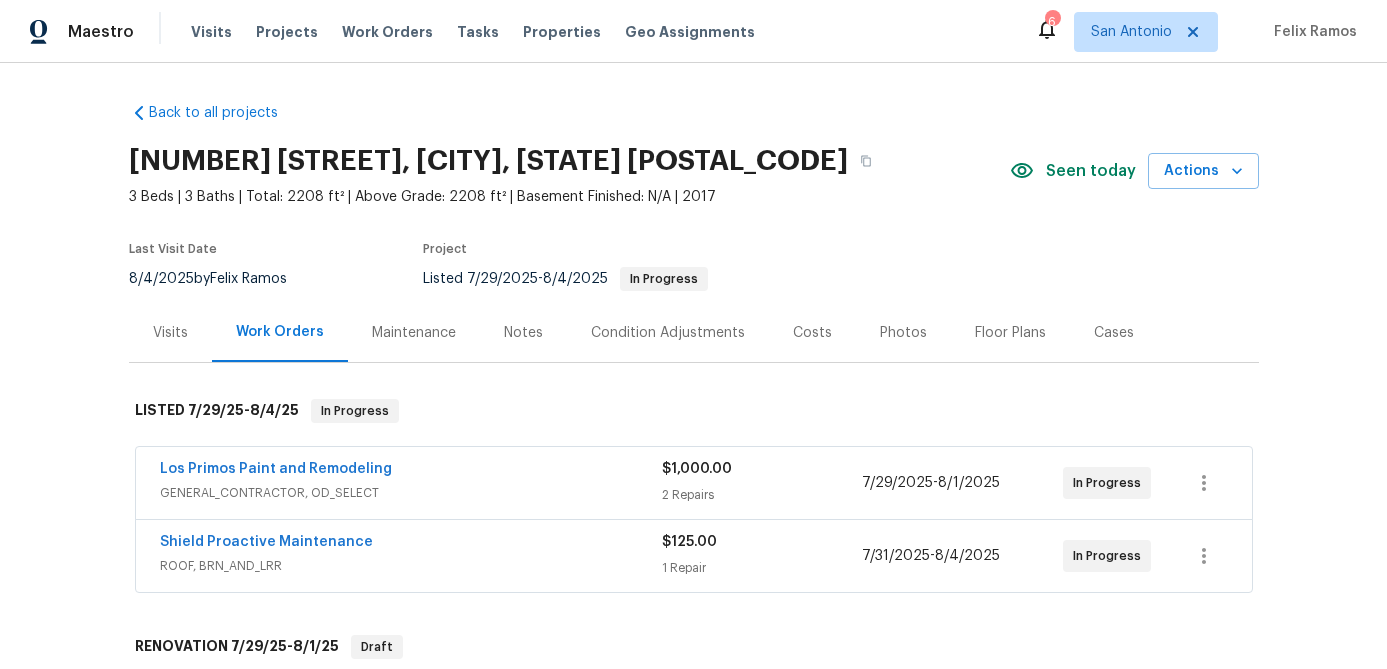 click on "Shield Proactive Maintenance ROOF, BRN_AND_LRR $125.00 1 Repair 7/31/2025  -  8/4/2025 In Progress" at bounding box center (694, 556) 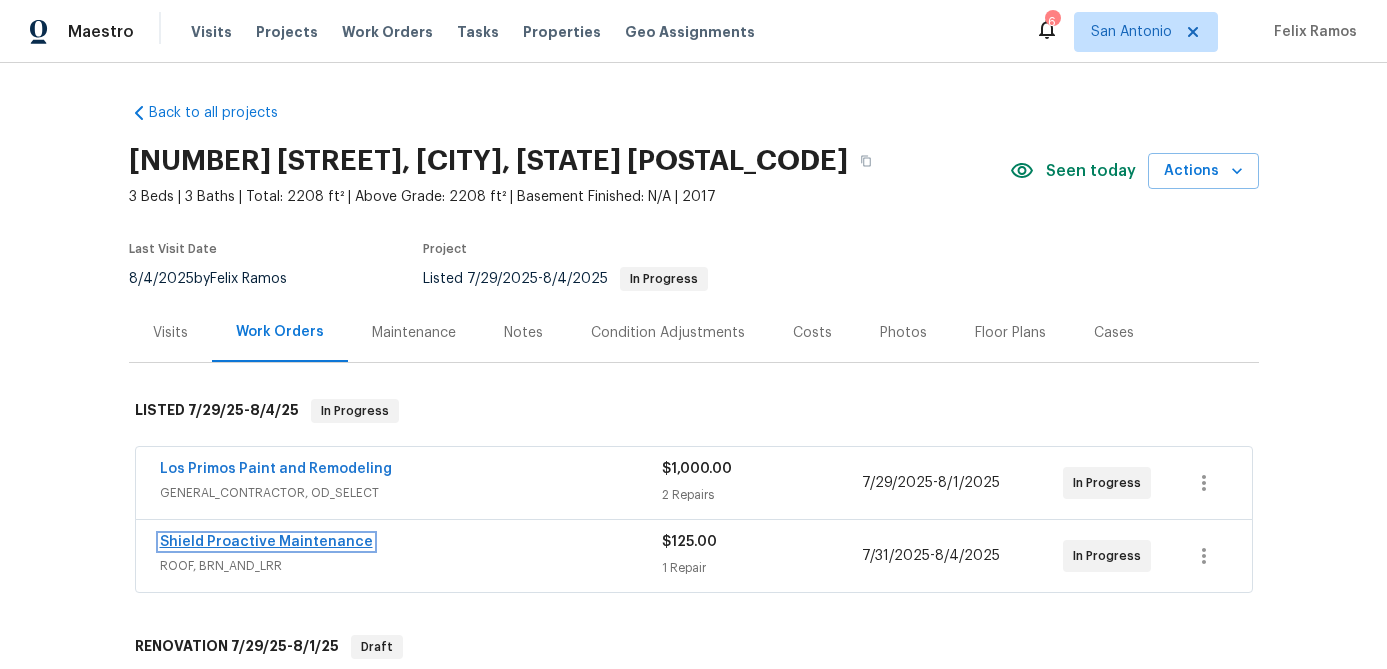 click on "Shield Proactive Maintenance" at bounding box center (266, 542) 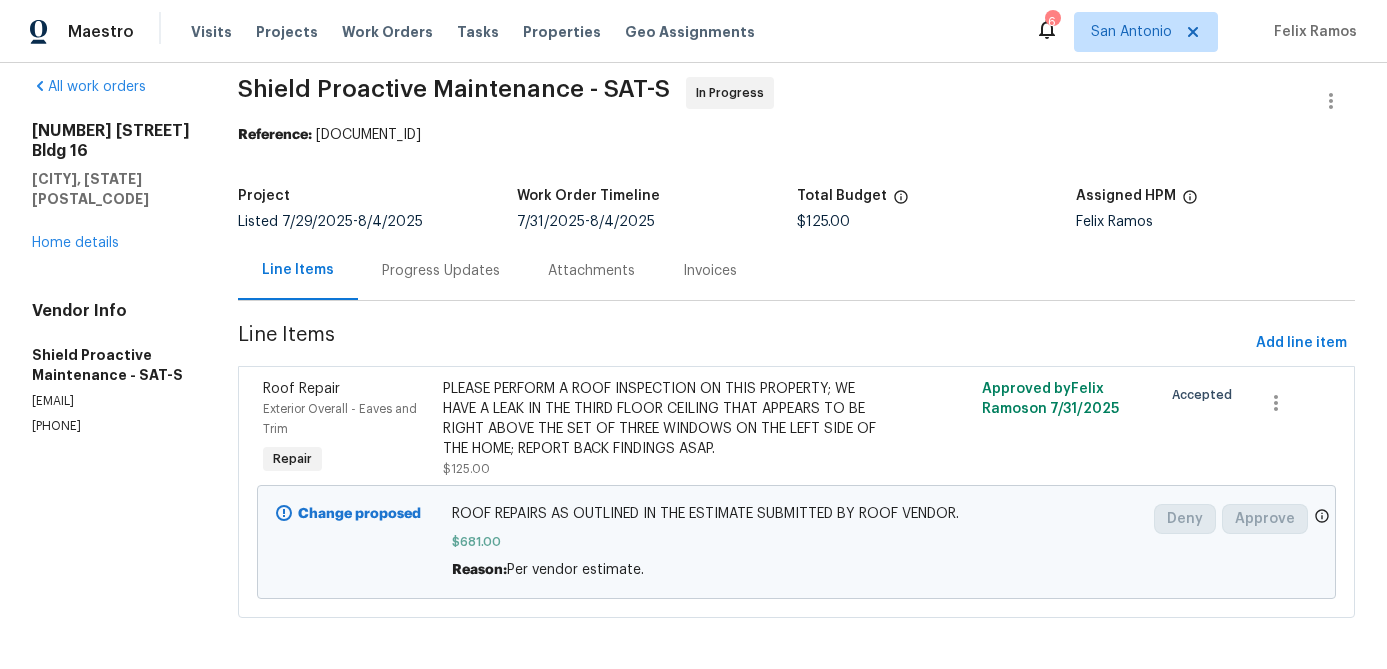 scroll, scrollTop: 24, scrollLeft: 0, axis: vertical 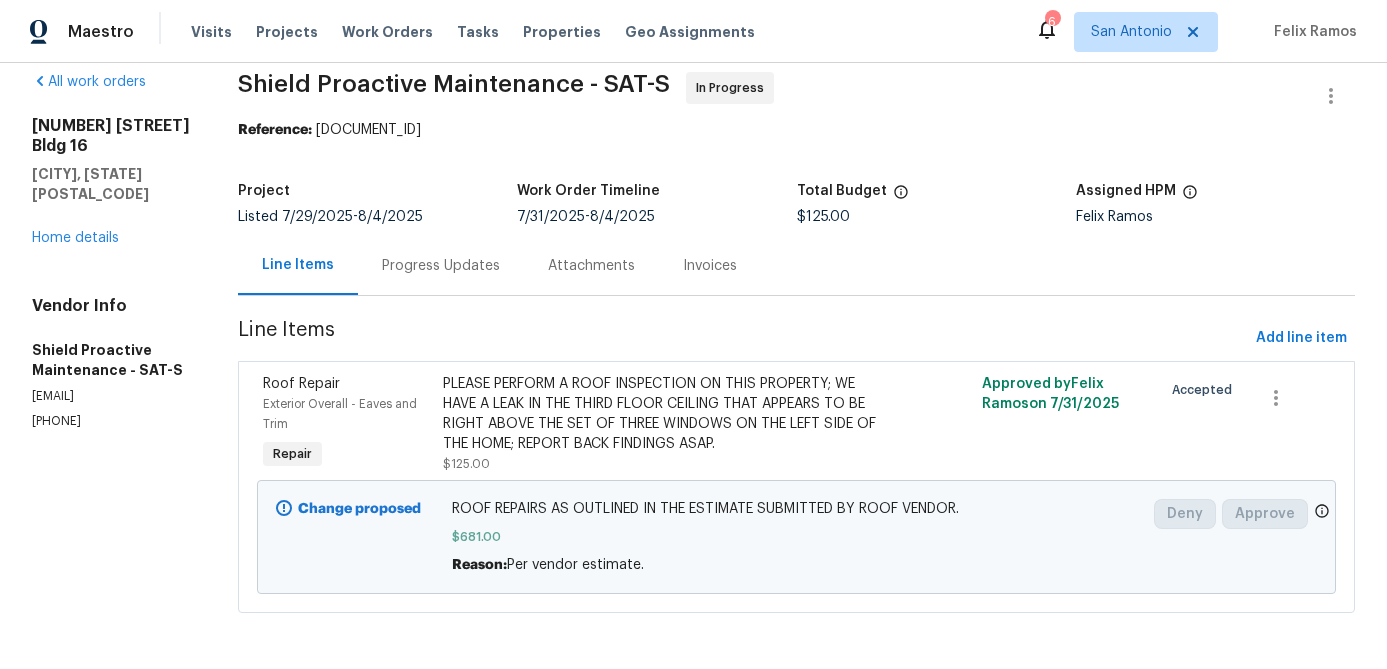click on "PLEASE PERFORM A ROOF INSPECTION ON THIS PROPERTY; WE HAVE A LEAK IN THE THIRD FLOOR CEILING THAT APPEARS TO BE RIGHT ABOVE THE SET OF THREE WINDOWS ON THE LEFT SIDE OF THE HOME; REPORT BACK FINDINGS ASAP." at bounding box center [662, 414] 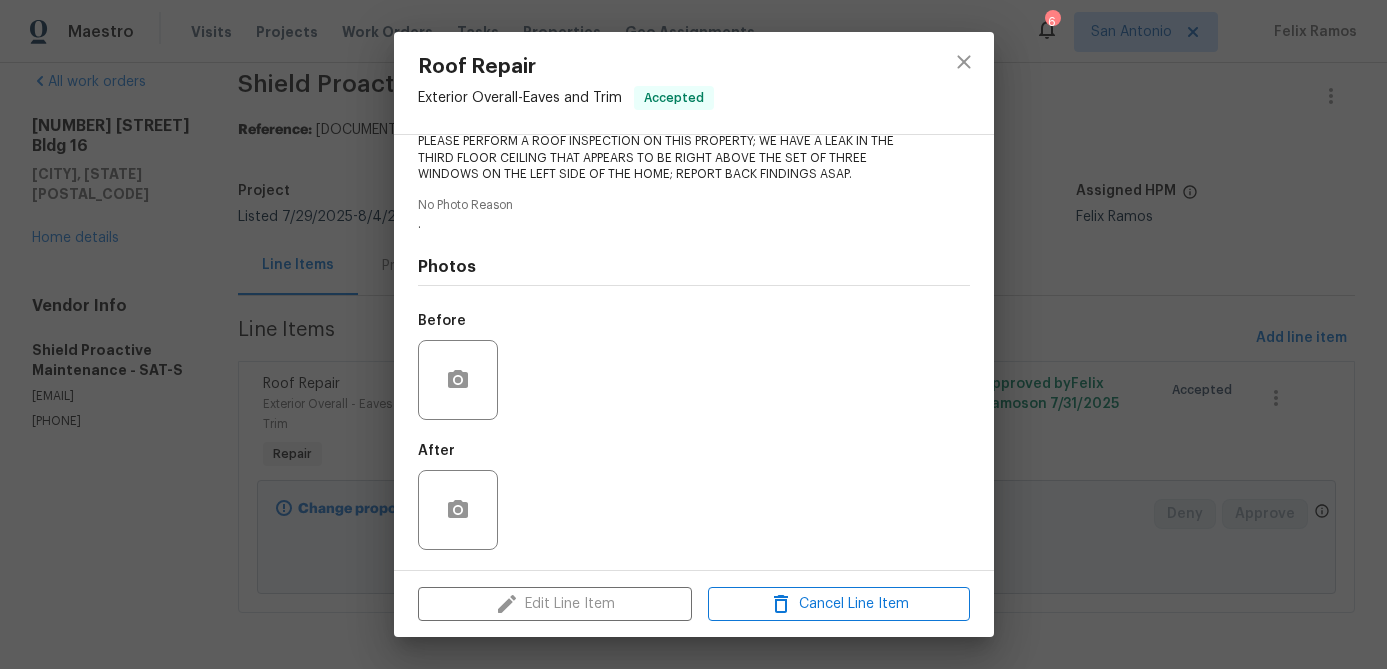 scroll, scrollTop: 0, scrollLeft: 0, axis: both 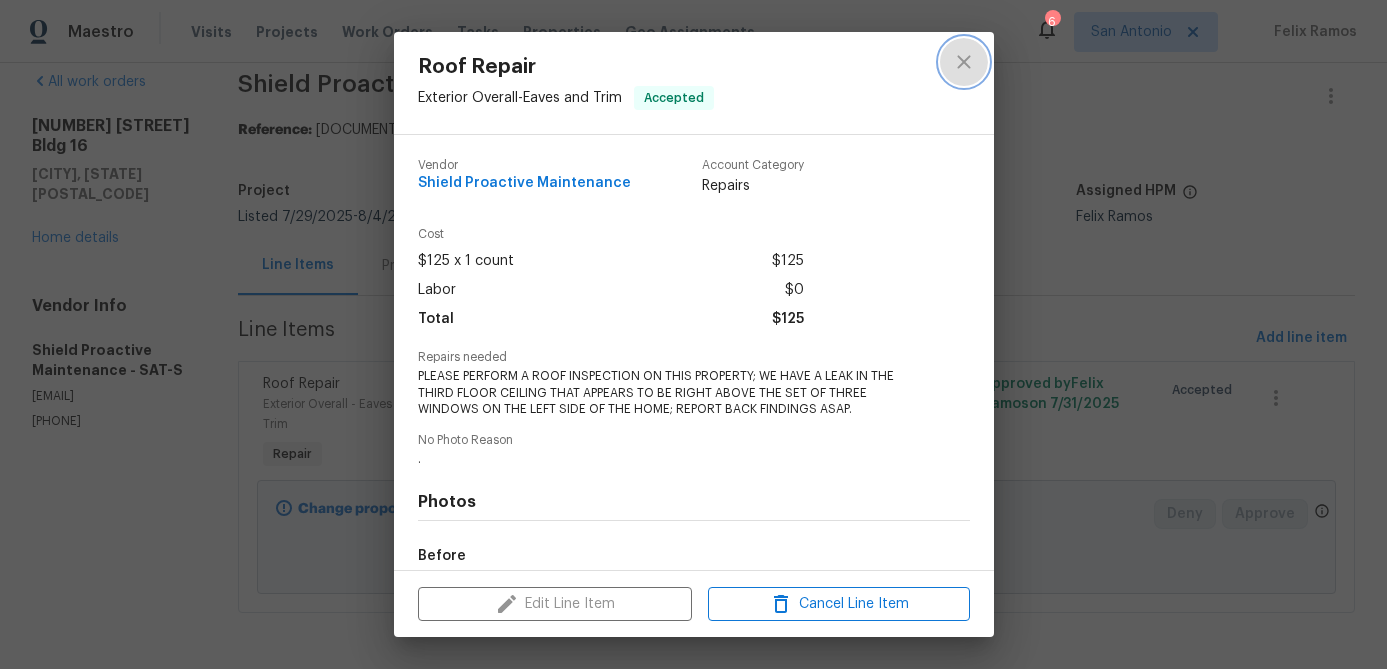 click 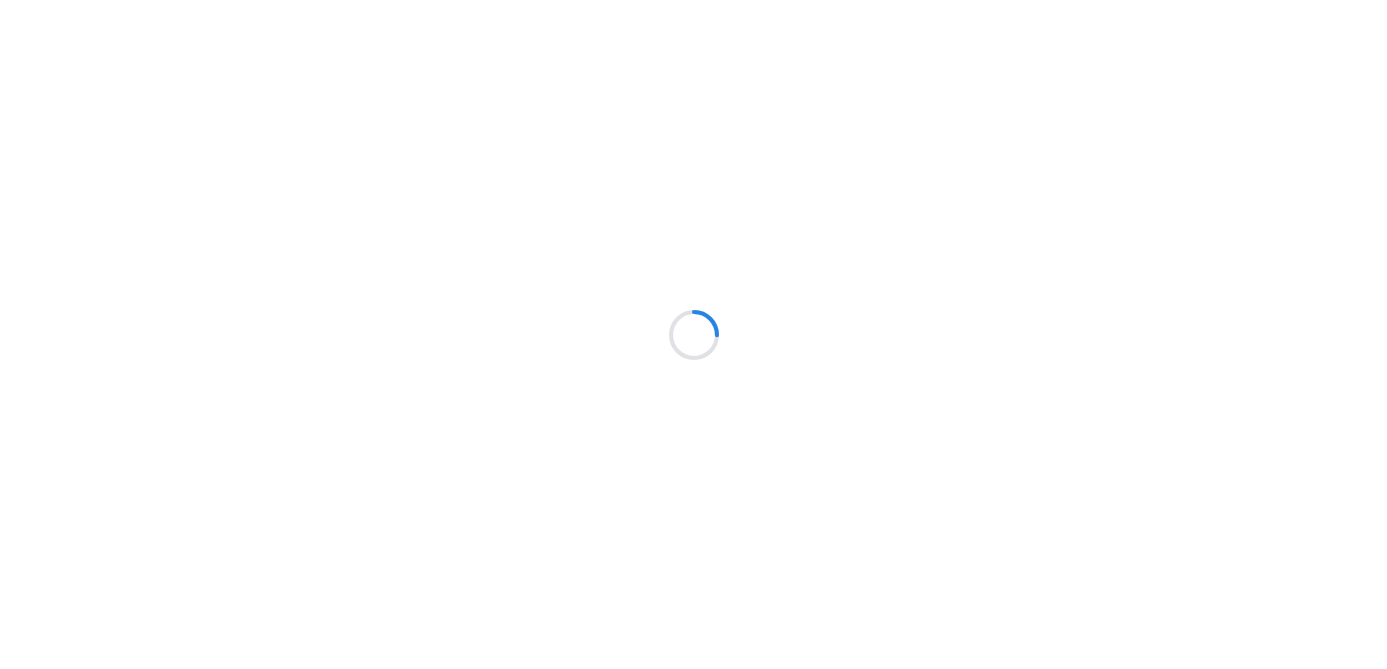 scroll, scrollTop: 0, scrollLeft: 0, axis: both 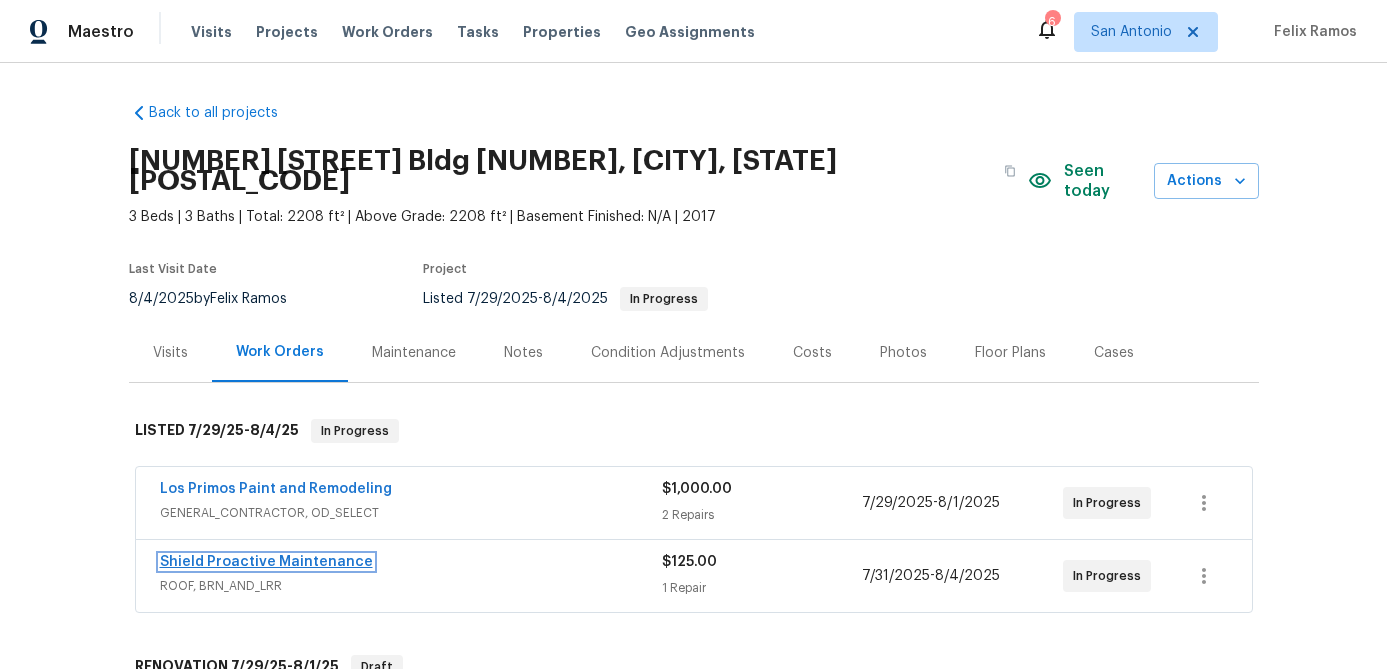 click on "Shield Proactive Maintenance" at bounding box center [266, 562] 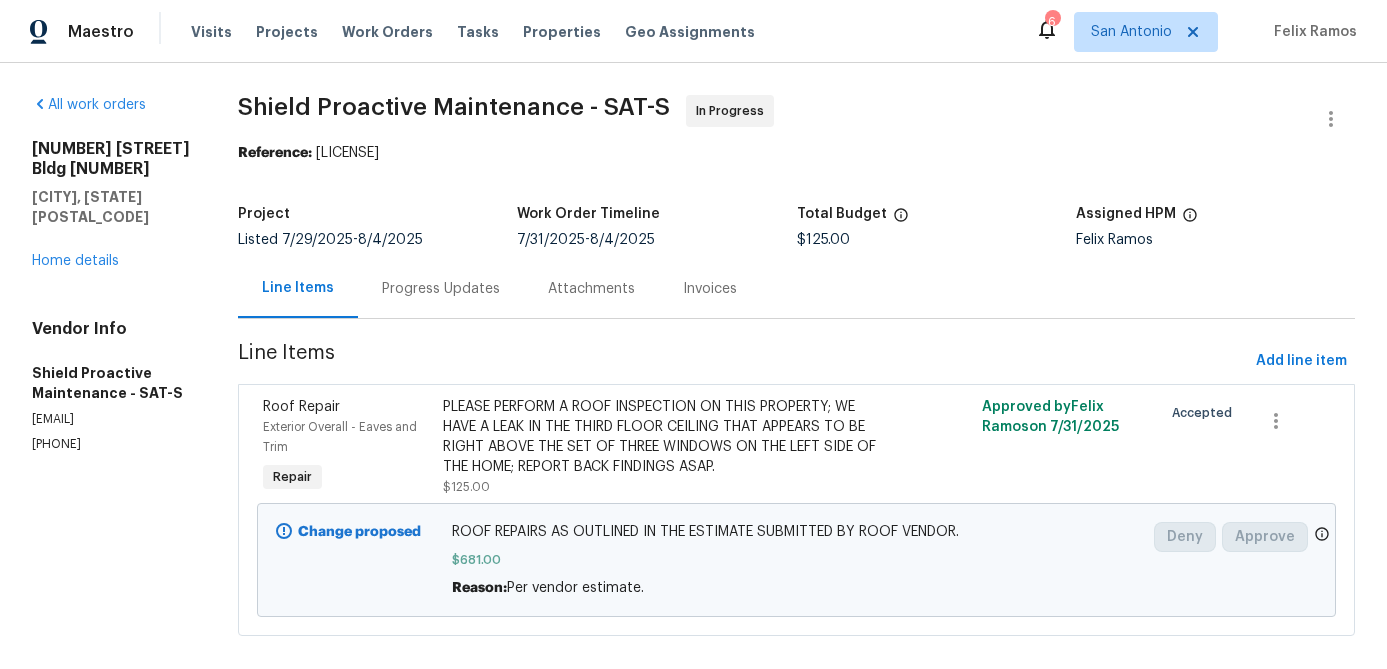 click on "Progress Updates" at bounding box center (441, 289) 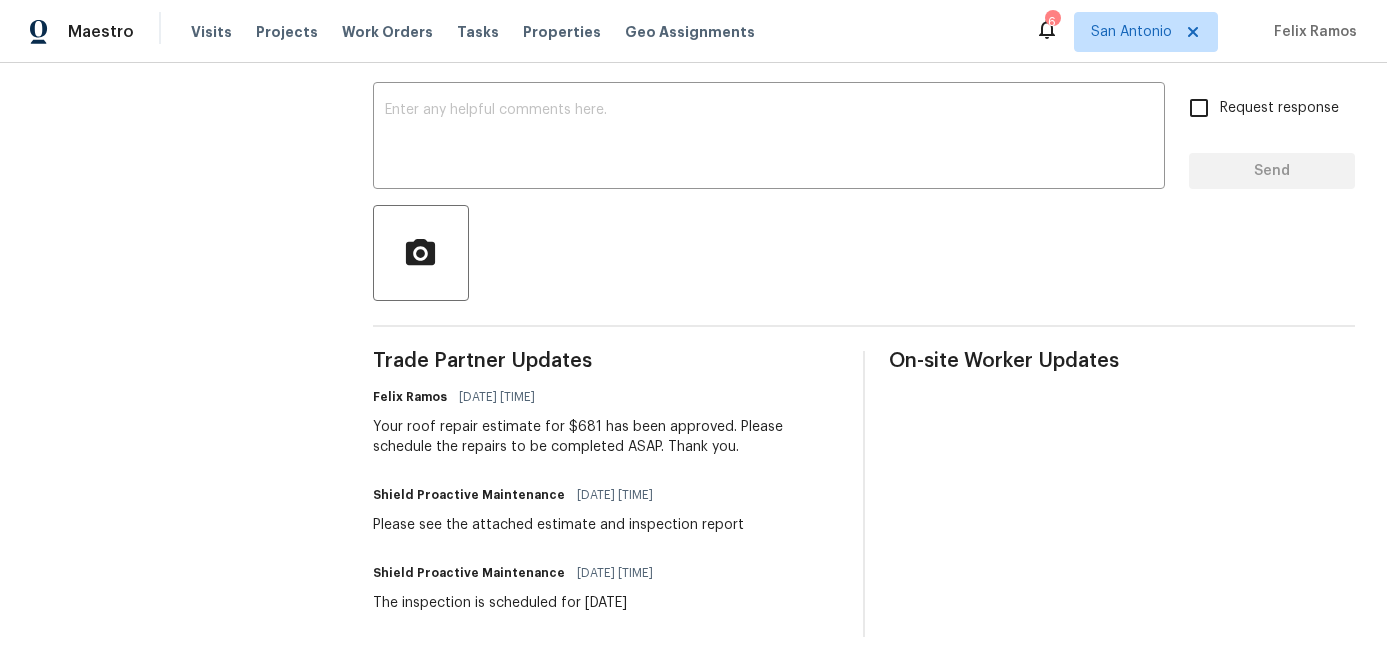 scroll, scrollTop: 0, scrollLeft: 0, axis: both 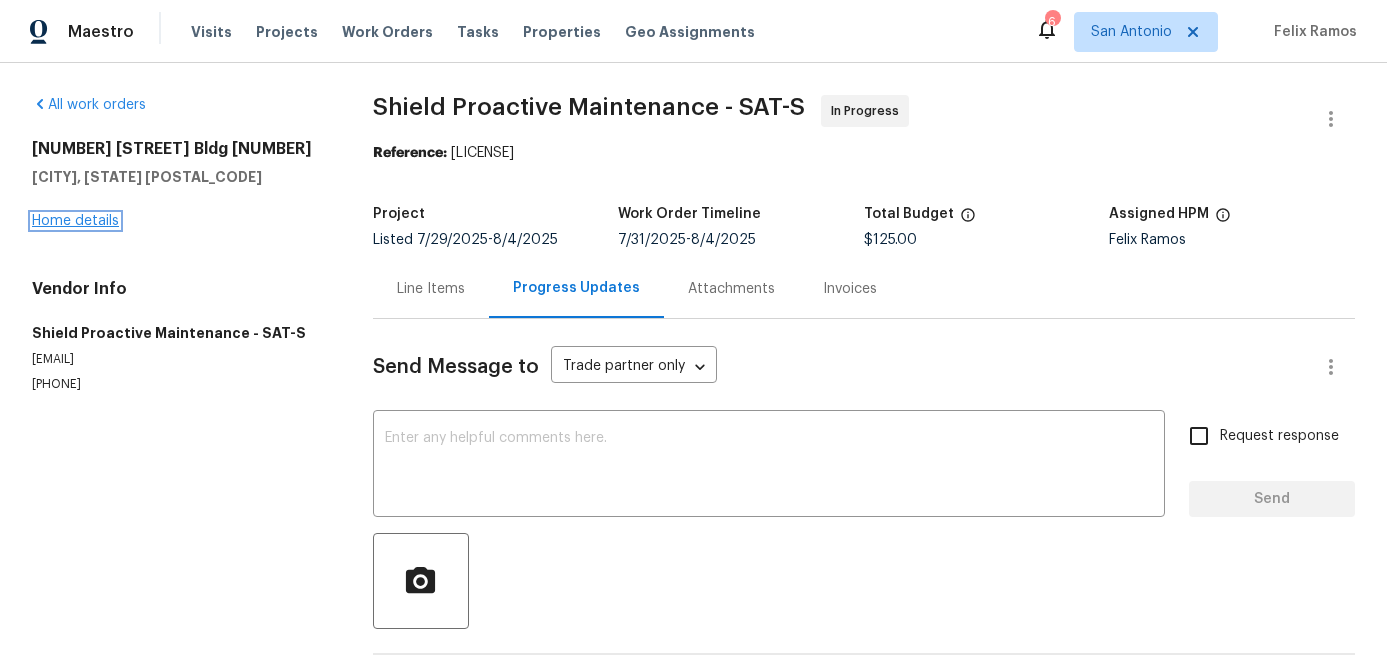 click on "Home details" at bounding box center [75, 221] 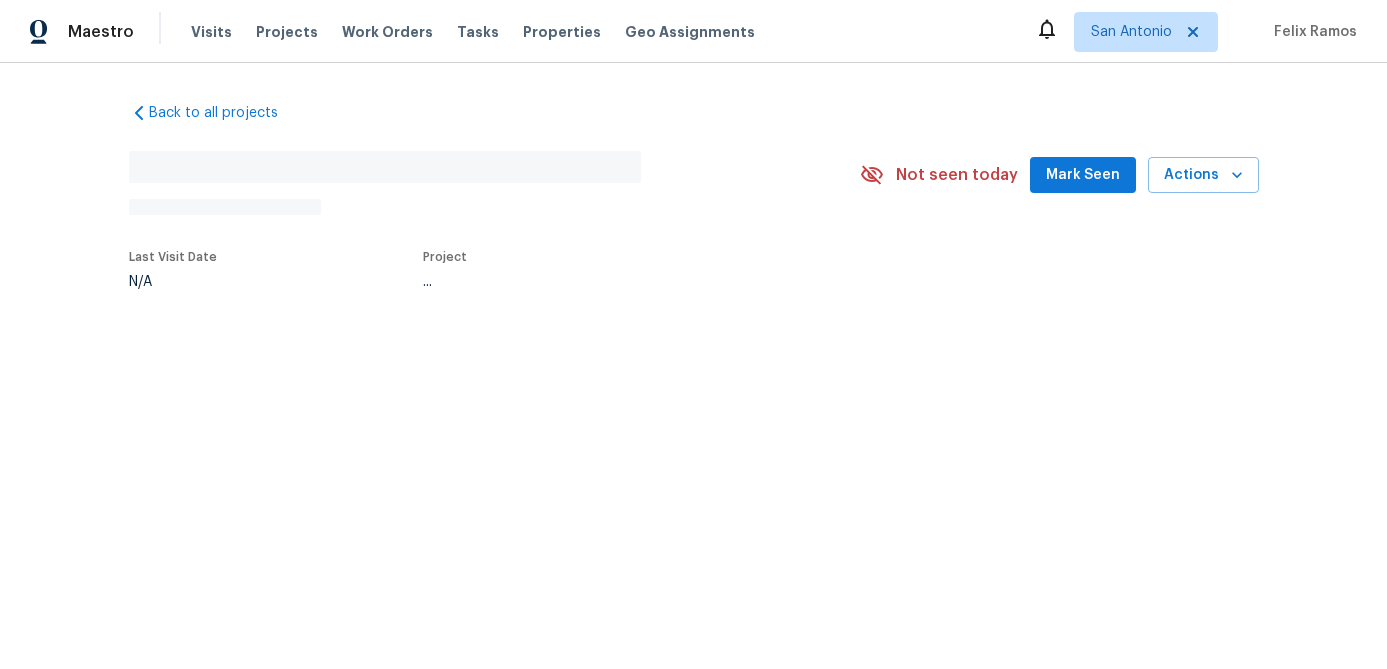 scroll, scrollTop: 0, scrollLeft: 0, axis: both 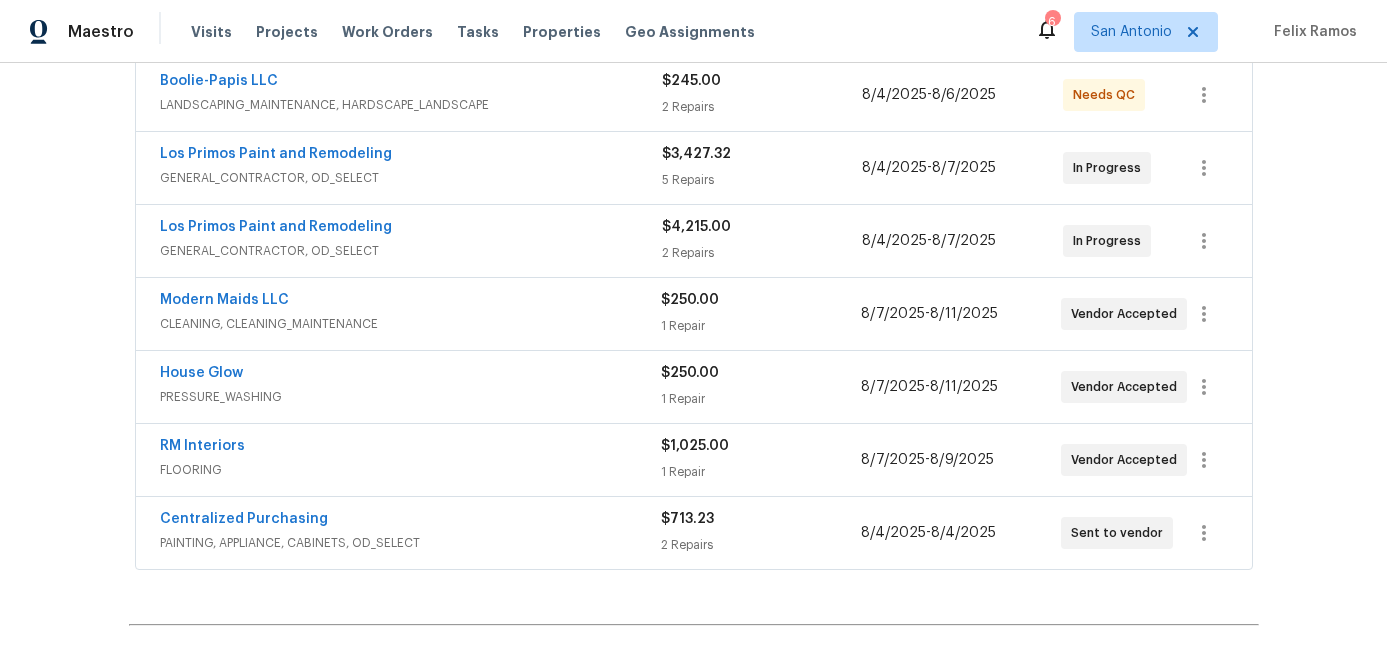 click on "RM Interiors" at bounding box center [410, 448] 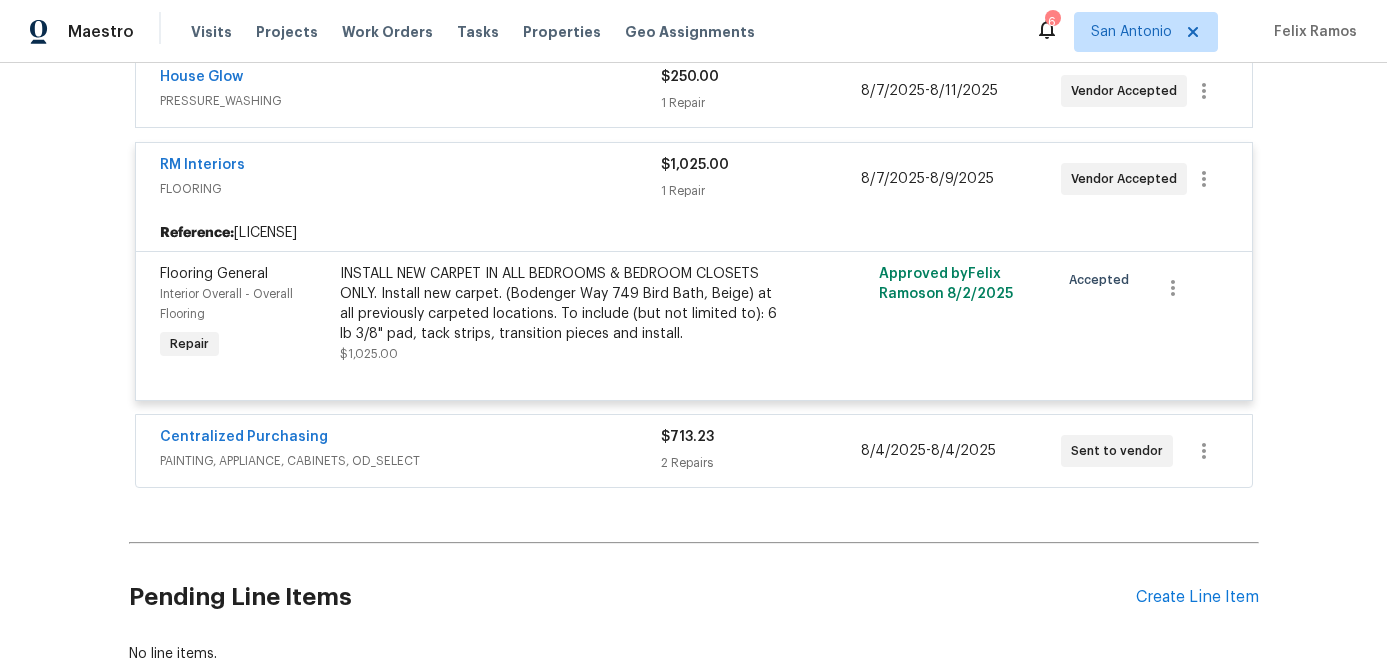 scroll, scrollTop: 704, scrollLeft: 0, axis: vertical 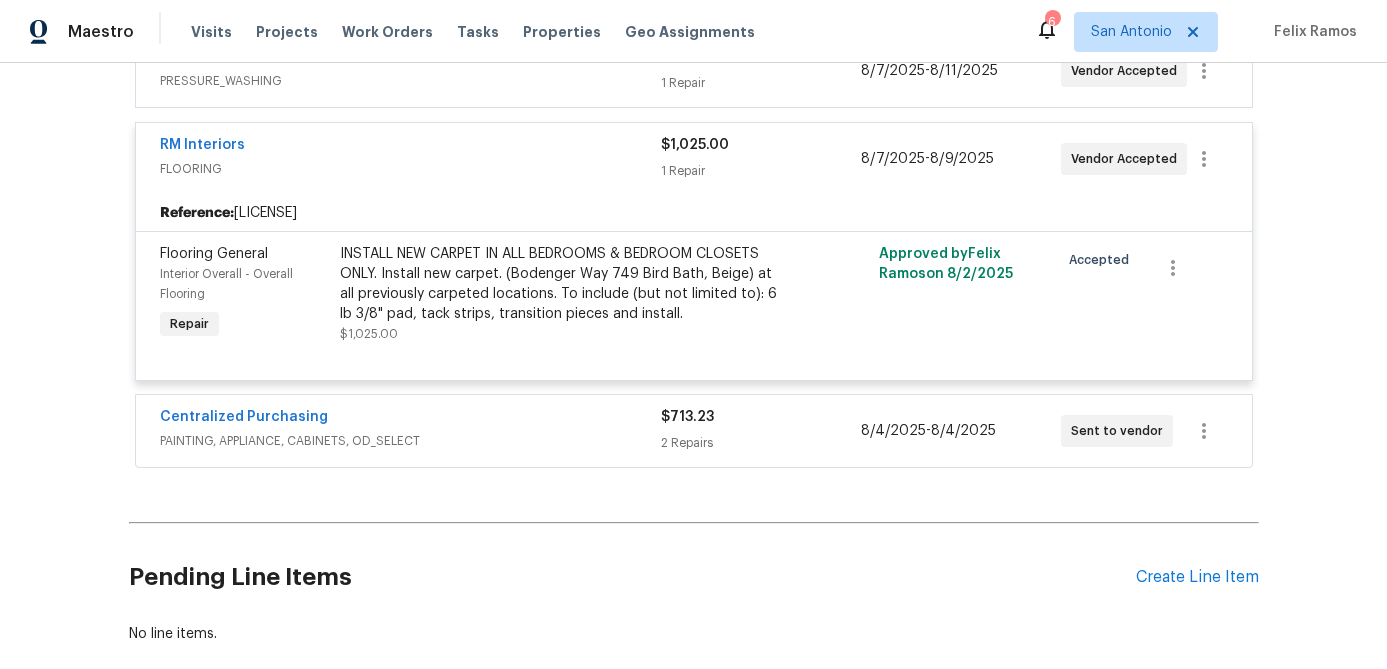 click on "INSTALL NEW CARPET IN ALL BEDROOMS & BEDROOM CLOSETS ONLY.
Install new carpet. (Bodenger Way 749 Bird Bath, Beige) at all previously carpeted locations. To include (but not limited to): 6 lb 3/8" pad, tack strips, transition pieces and install." at bounding box center [559, 284] 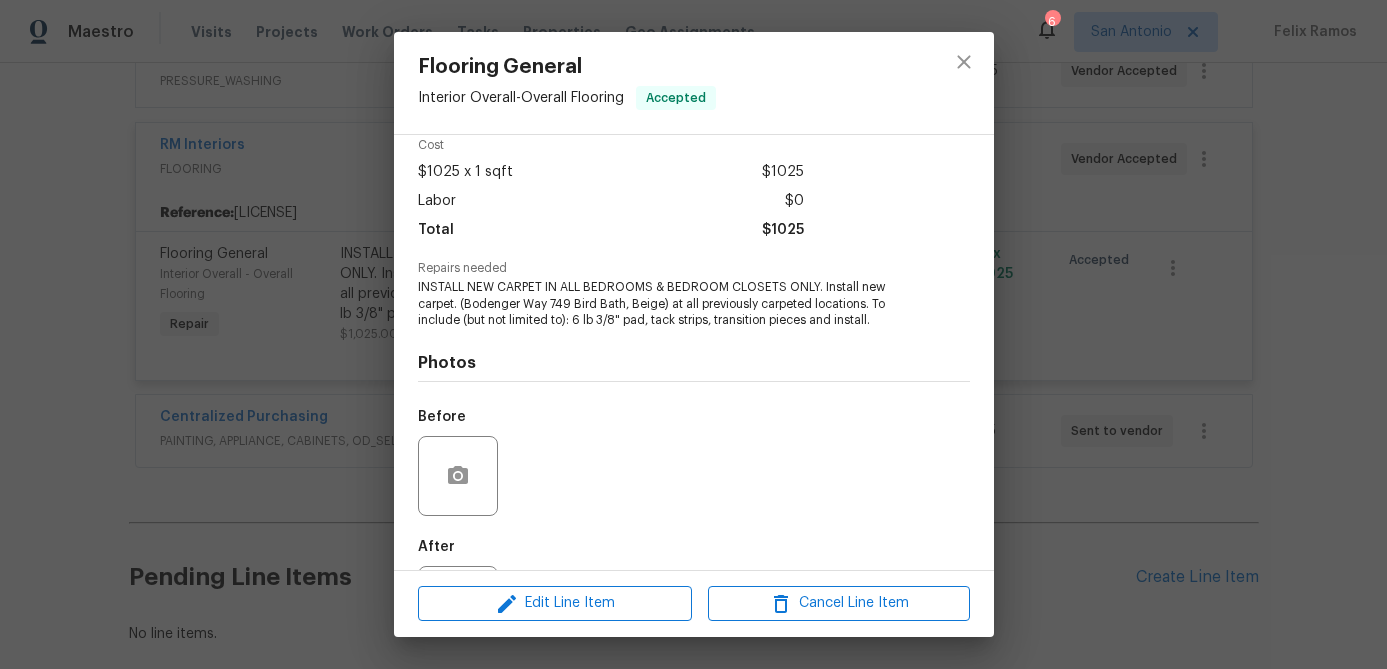 scroll, scrollTop: 185, scrollLeft: 0, axis: vertical 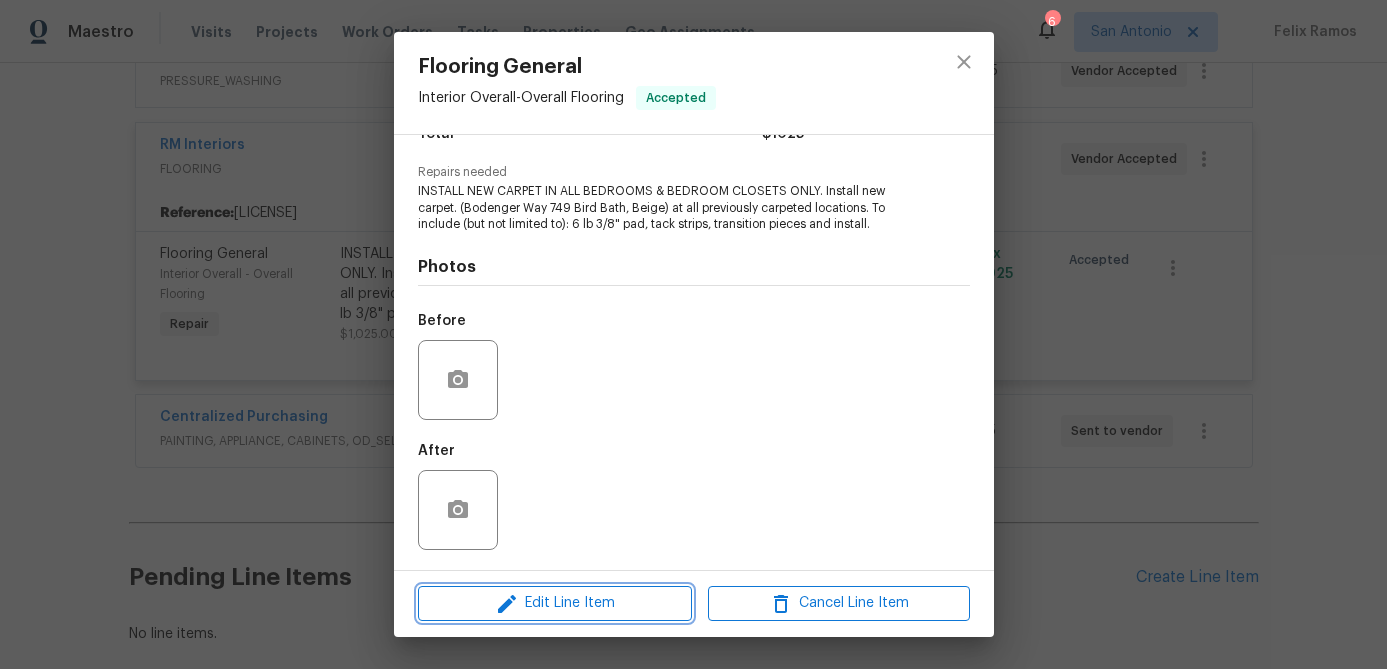 click on "Edit Line Item" at bounding box center [555, 603] 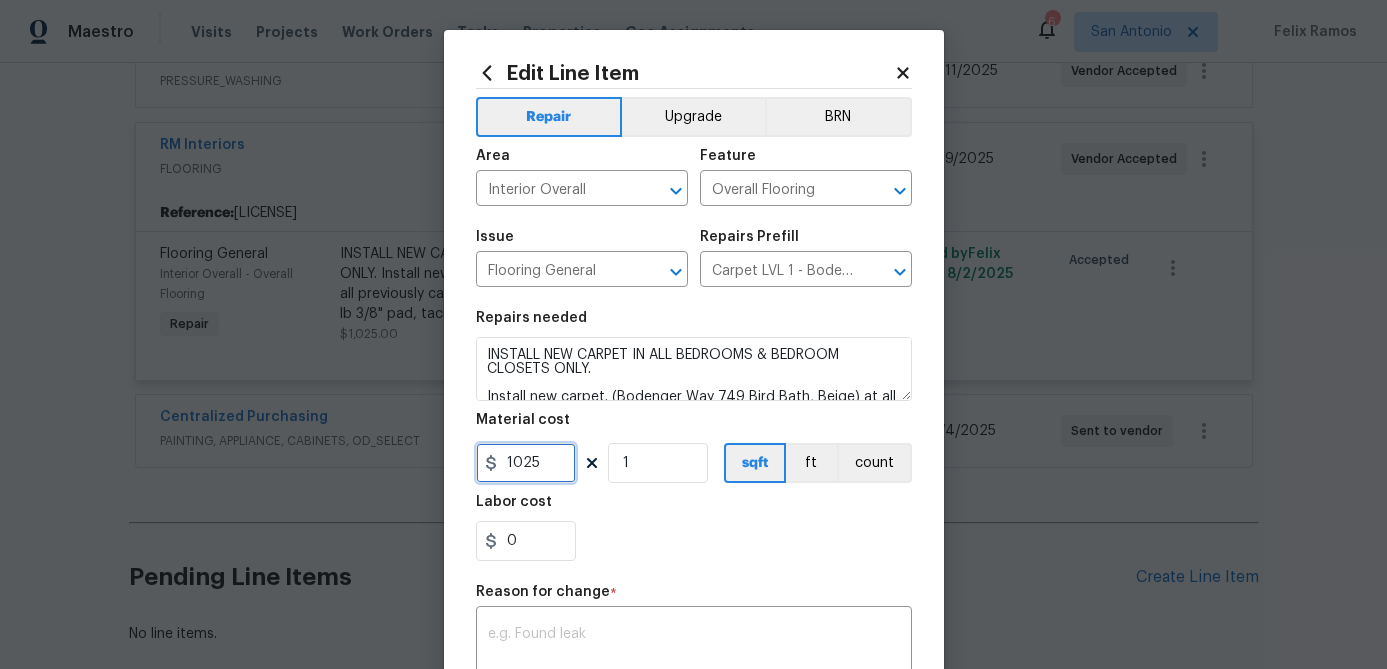 click on "1025" at bounding box center (526, 463) 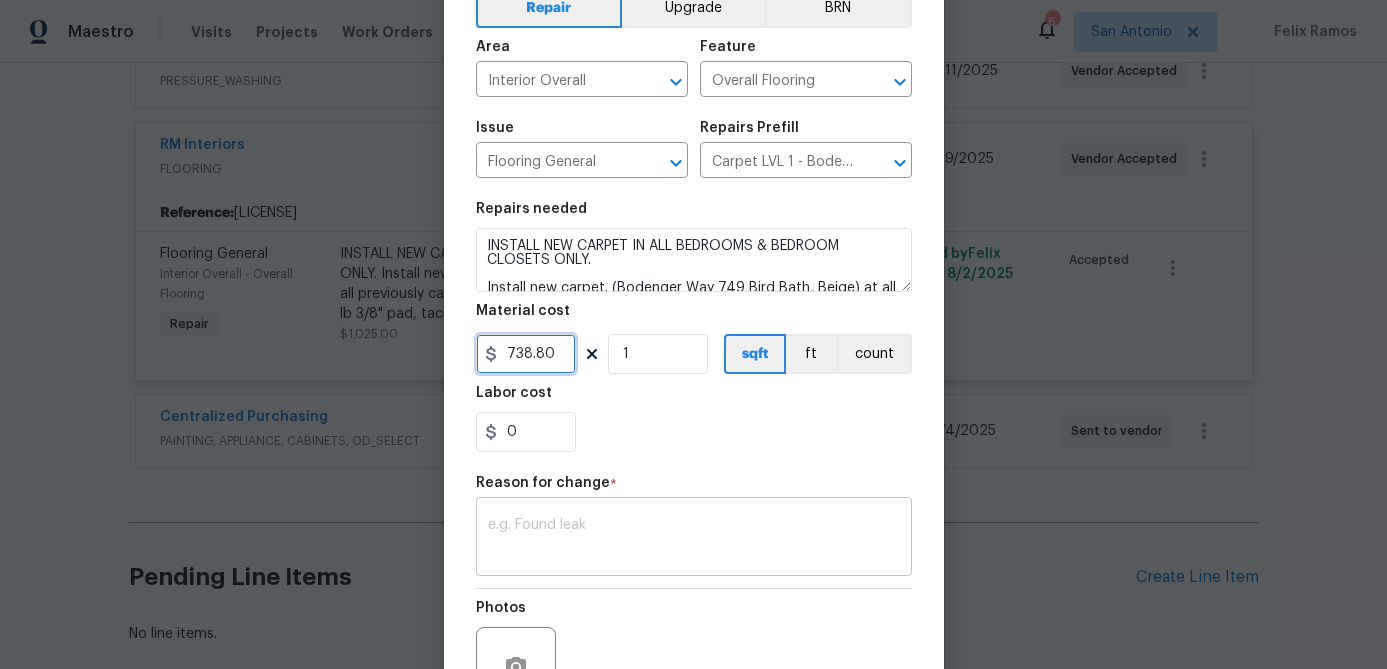 scroll, scrollTop: 116, scrollLeft: 0, axis: vertical 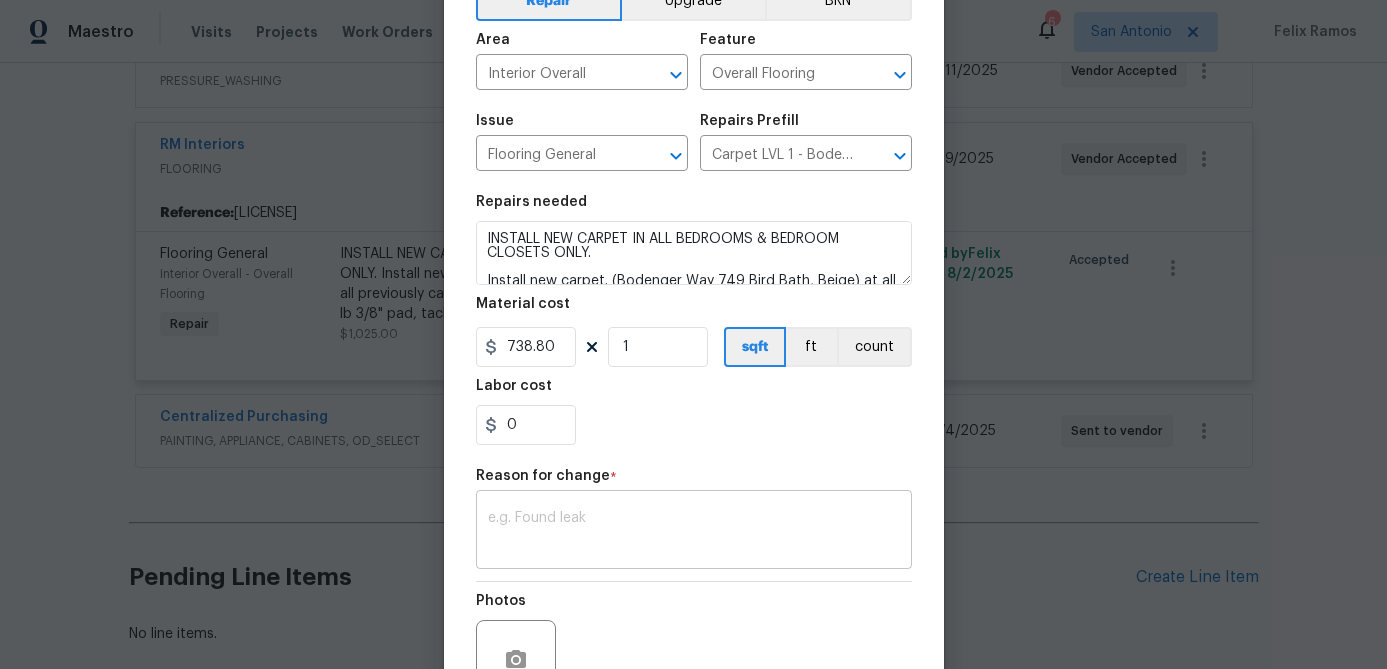 type on "738.8" 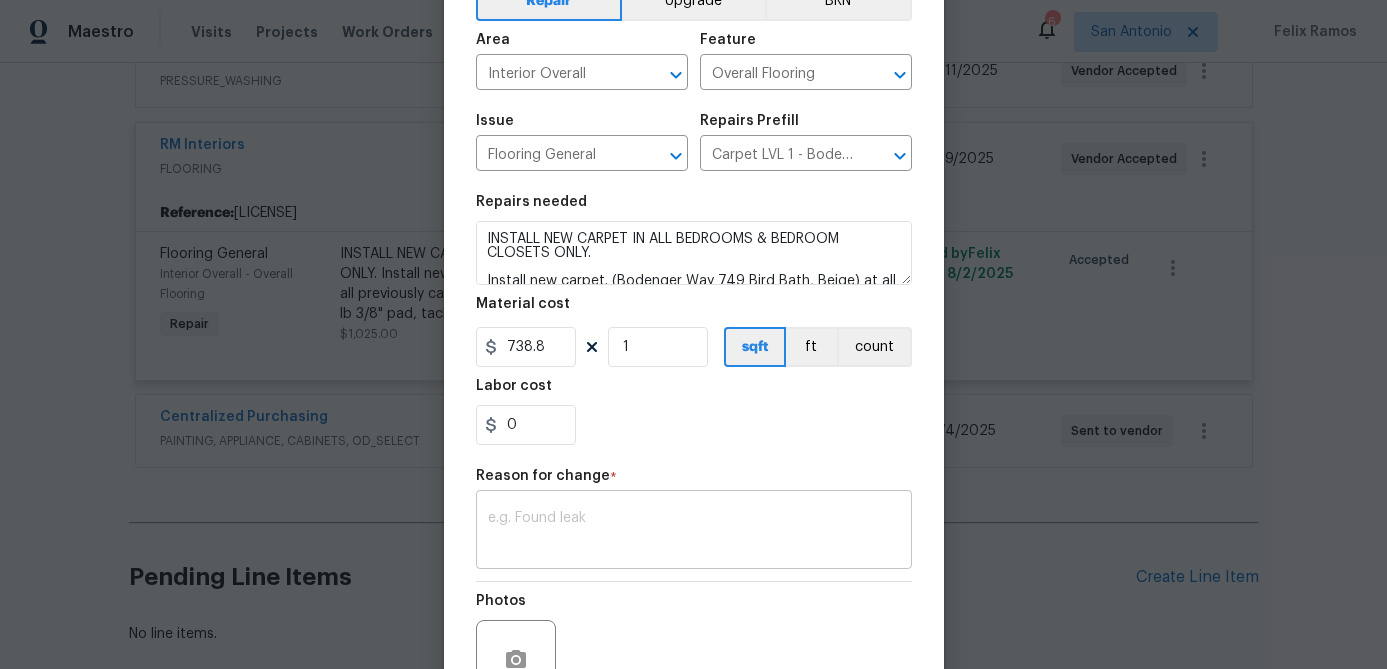 click at bounding box center [694, 532] 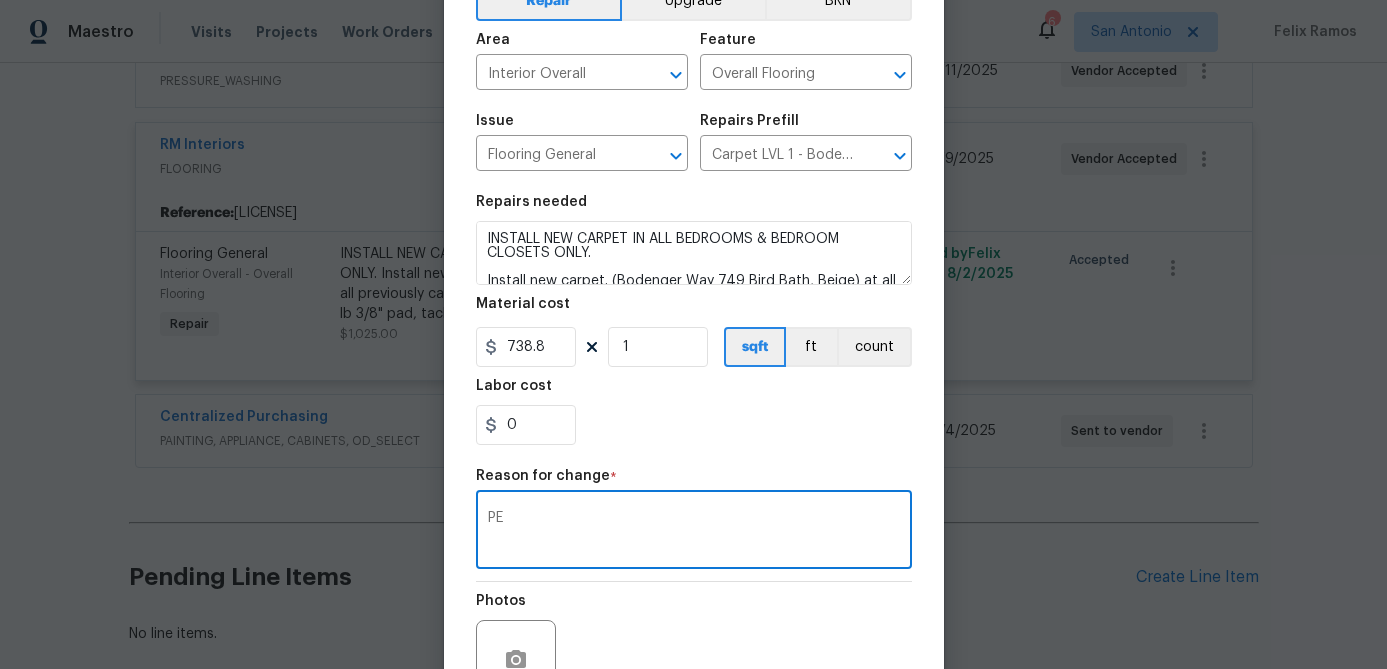 type on "P" 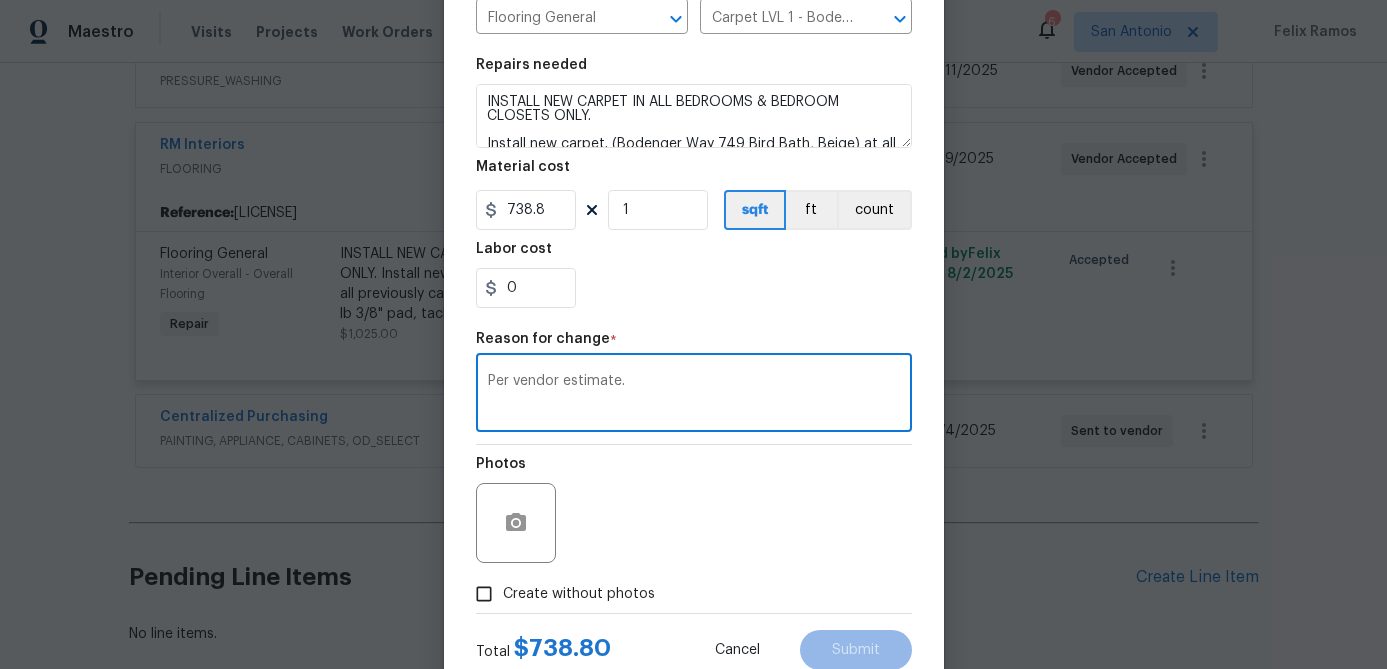 scroll, scrollTop: 317, scrollLeft: 0, axis: vertical 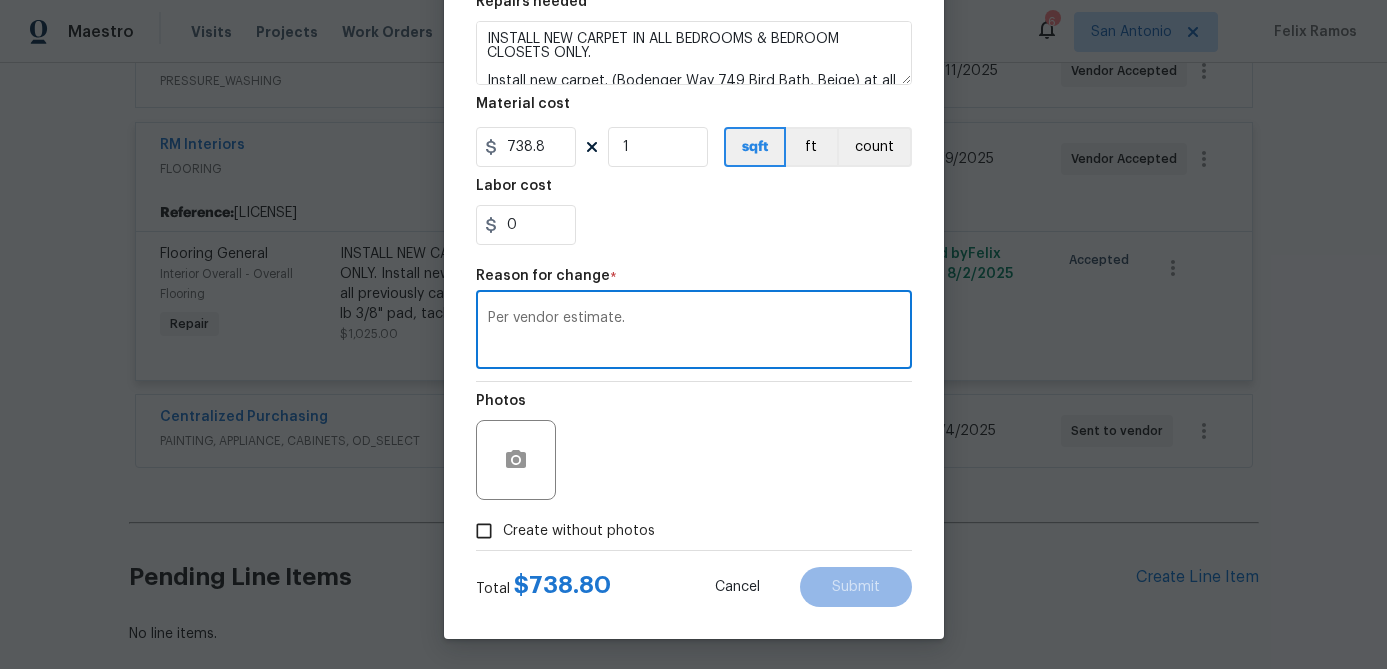 type on "Per vendor estimate." 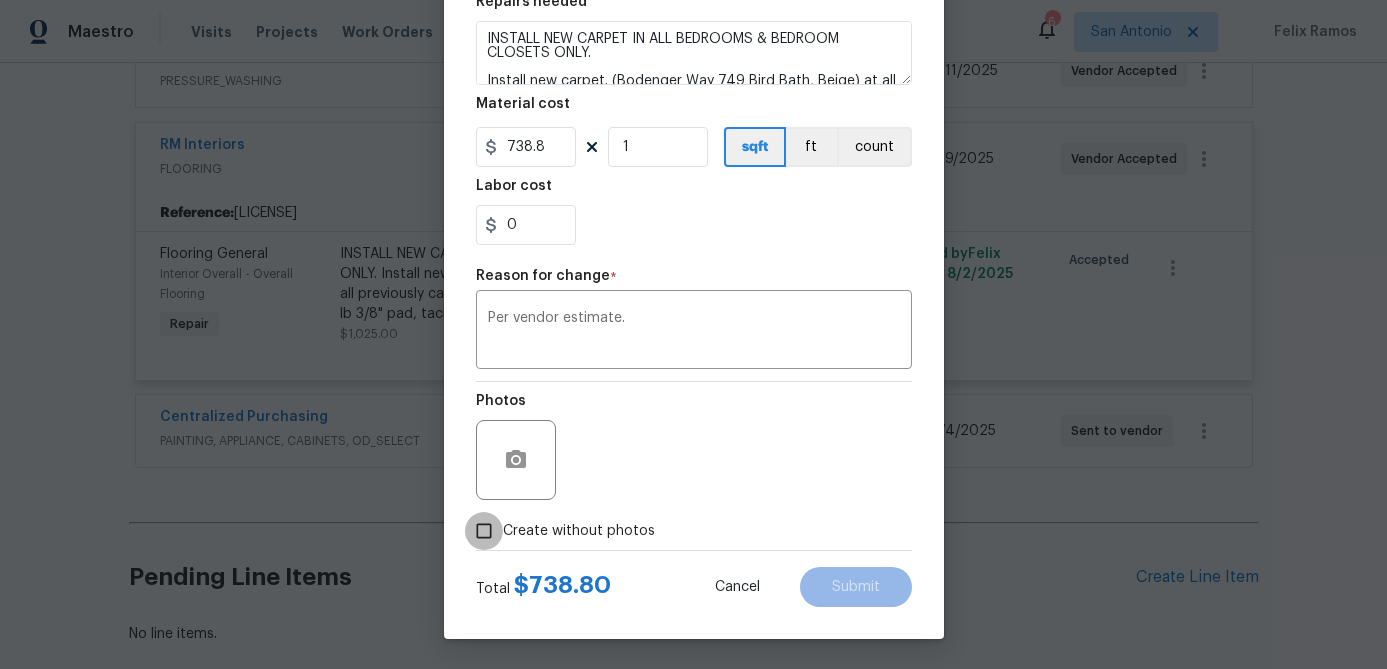 click on "Create without photos" at bounding box center (484, 531) 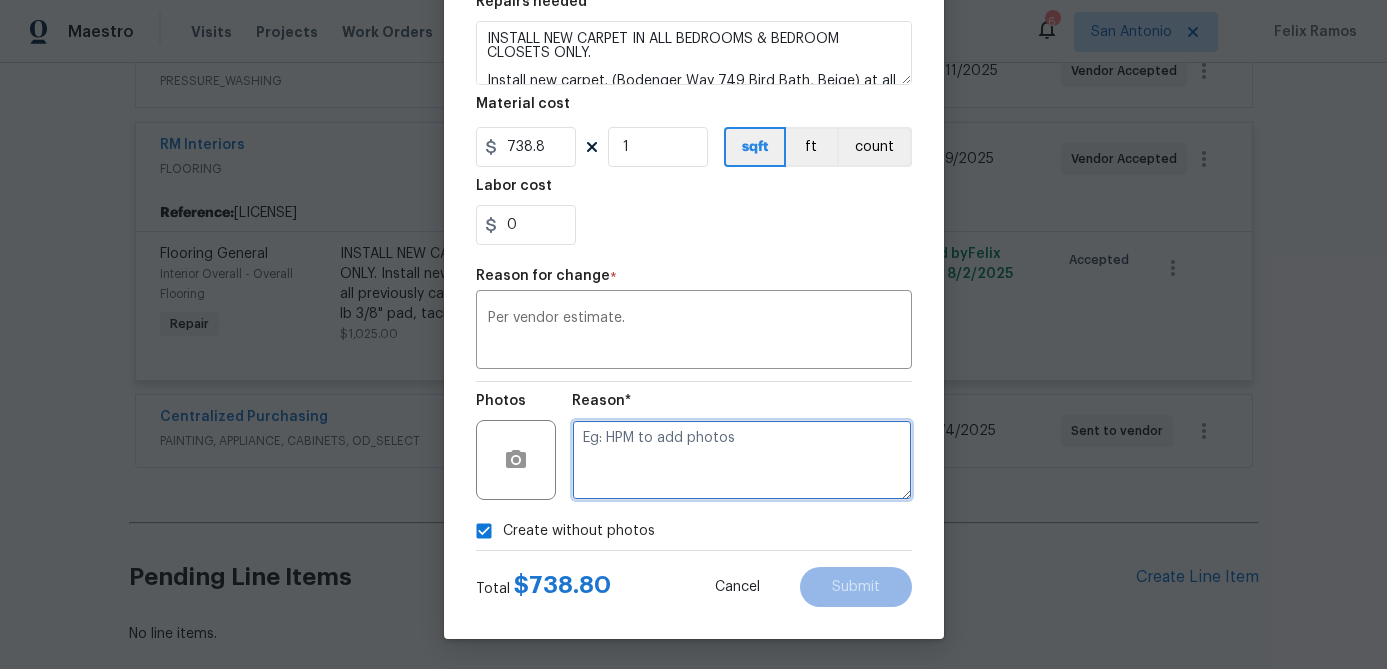 click at bounding box center (742, 460) 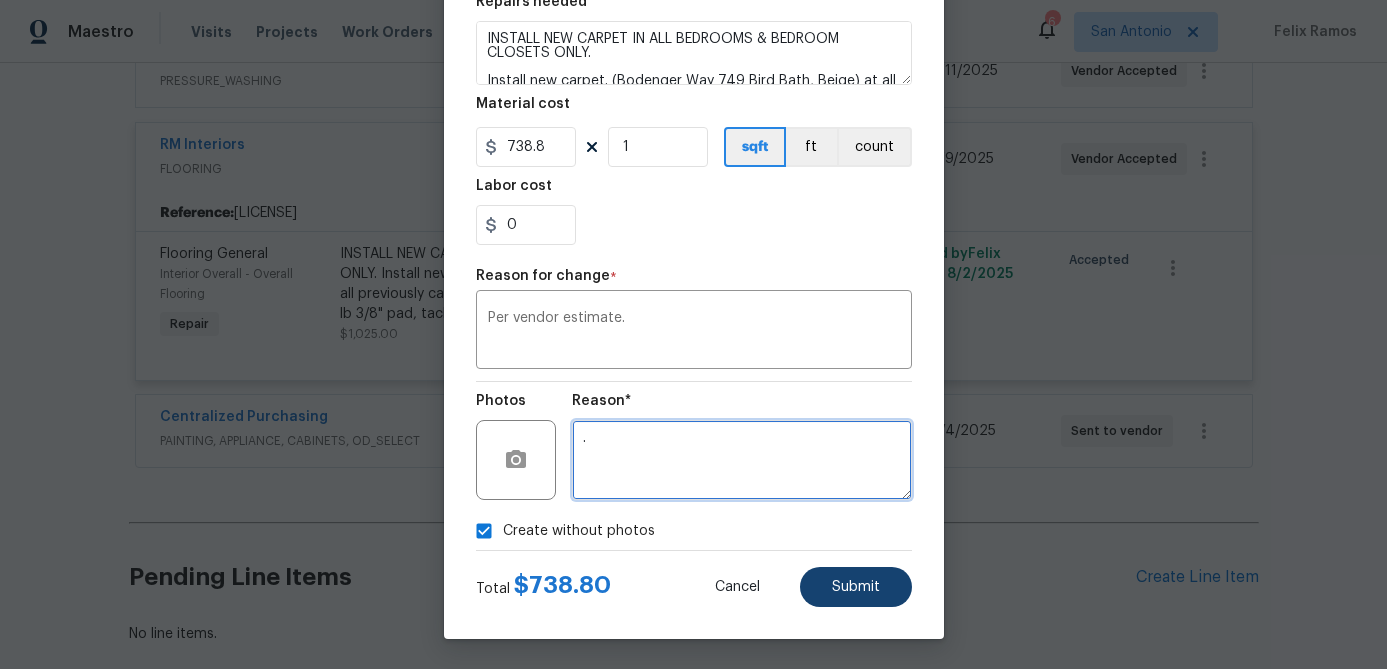 type on "." 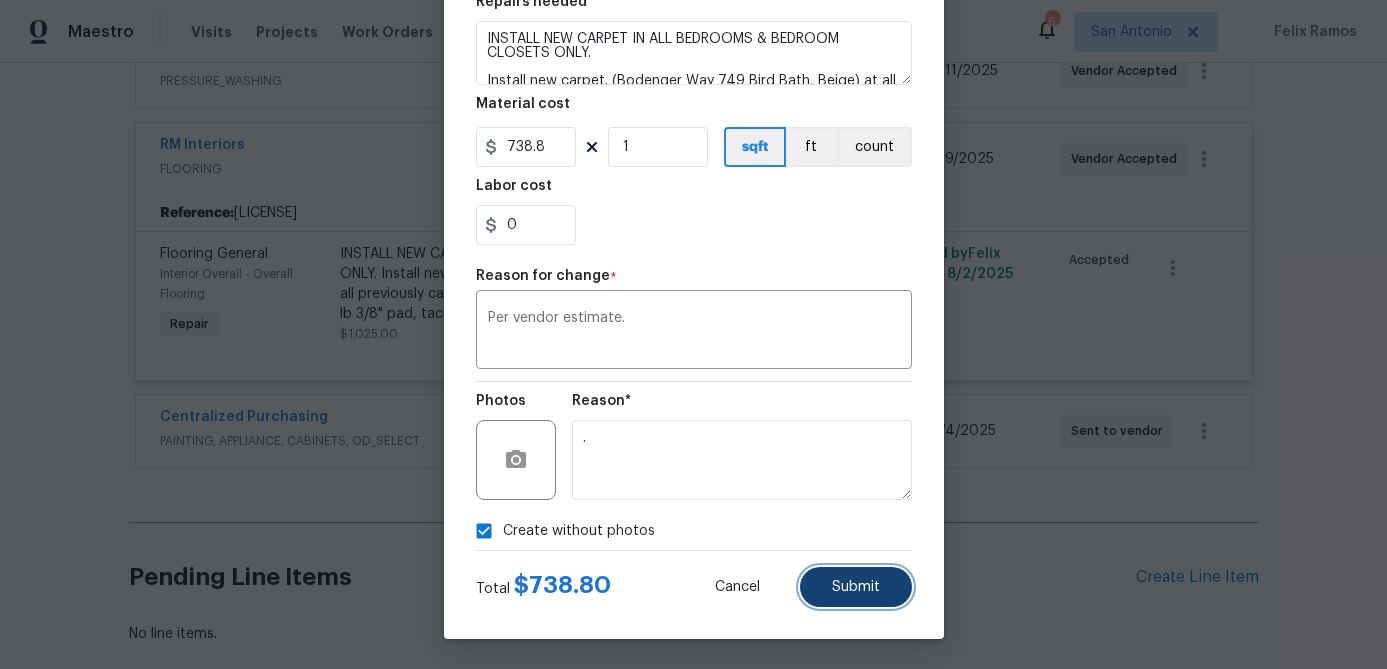 click on "Submit" at bounding box center [856, 587] 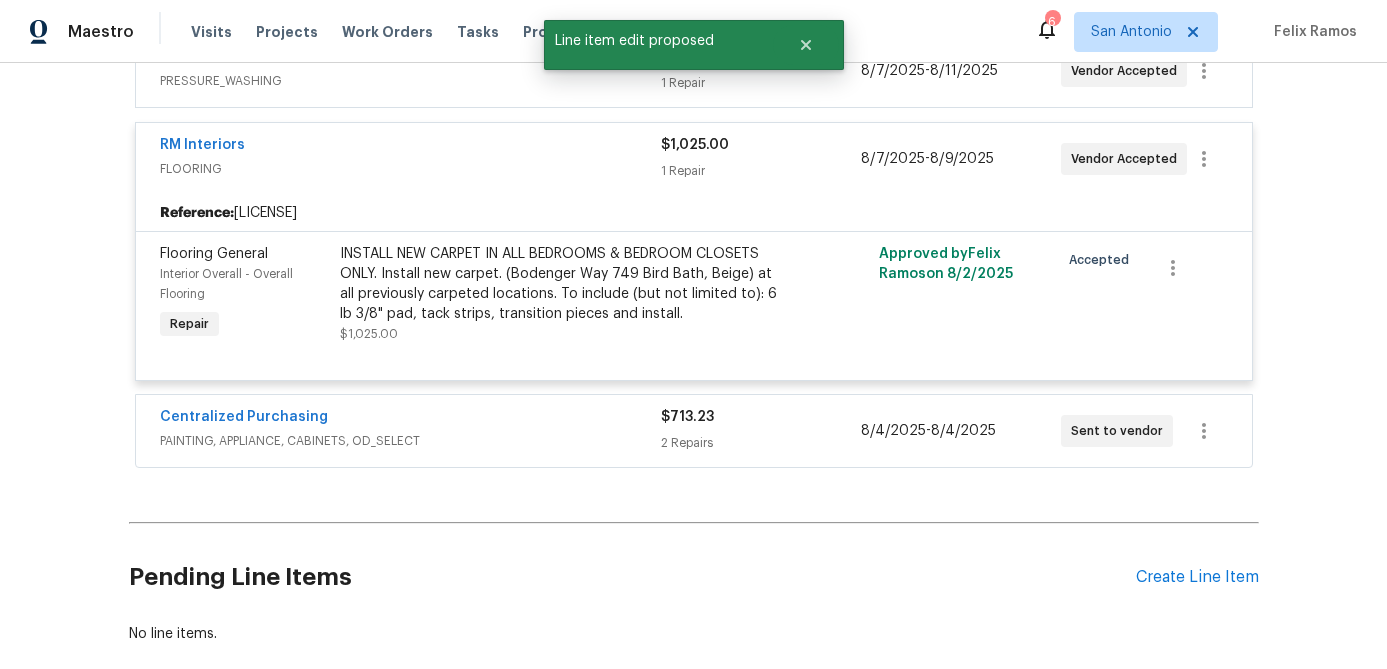 scroll, scrollTop: 0, scrollLeft: 0, axis: both 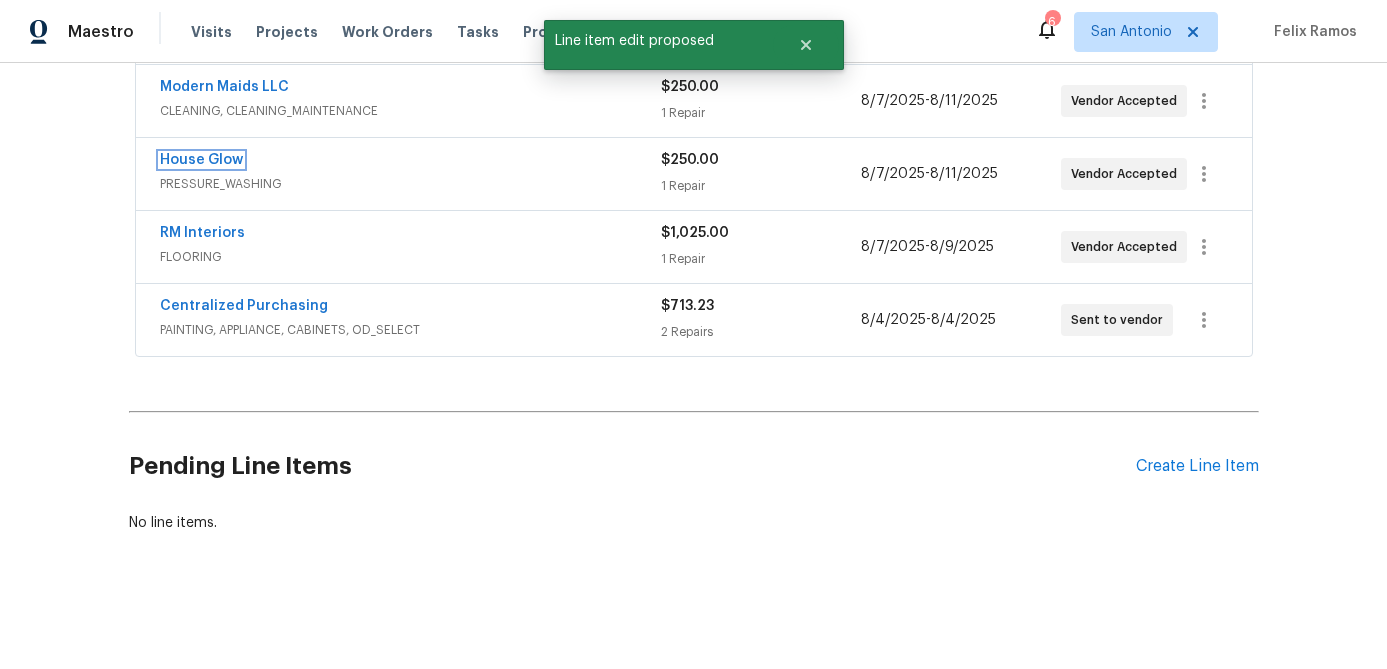 click on "House Glow" at bounding box center (201, 160) 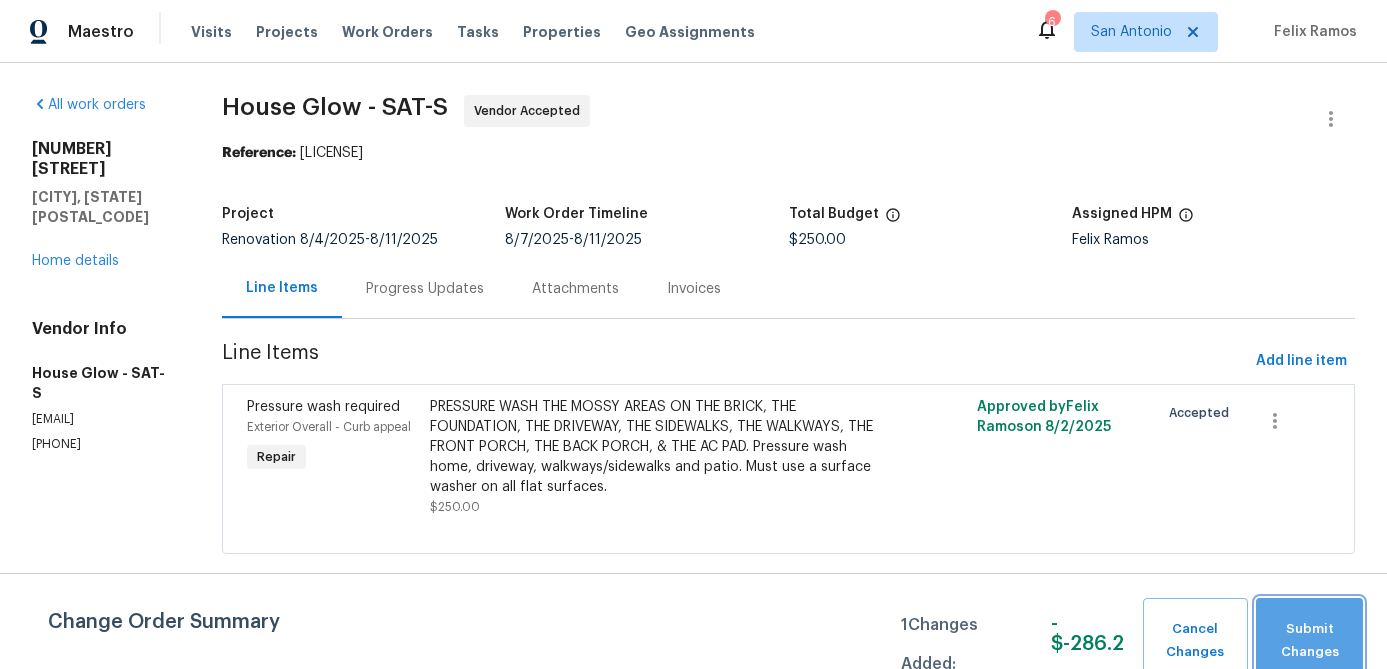click on "Submit Changes" at bounding box center (1309, 641) 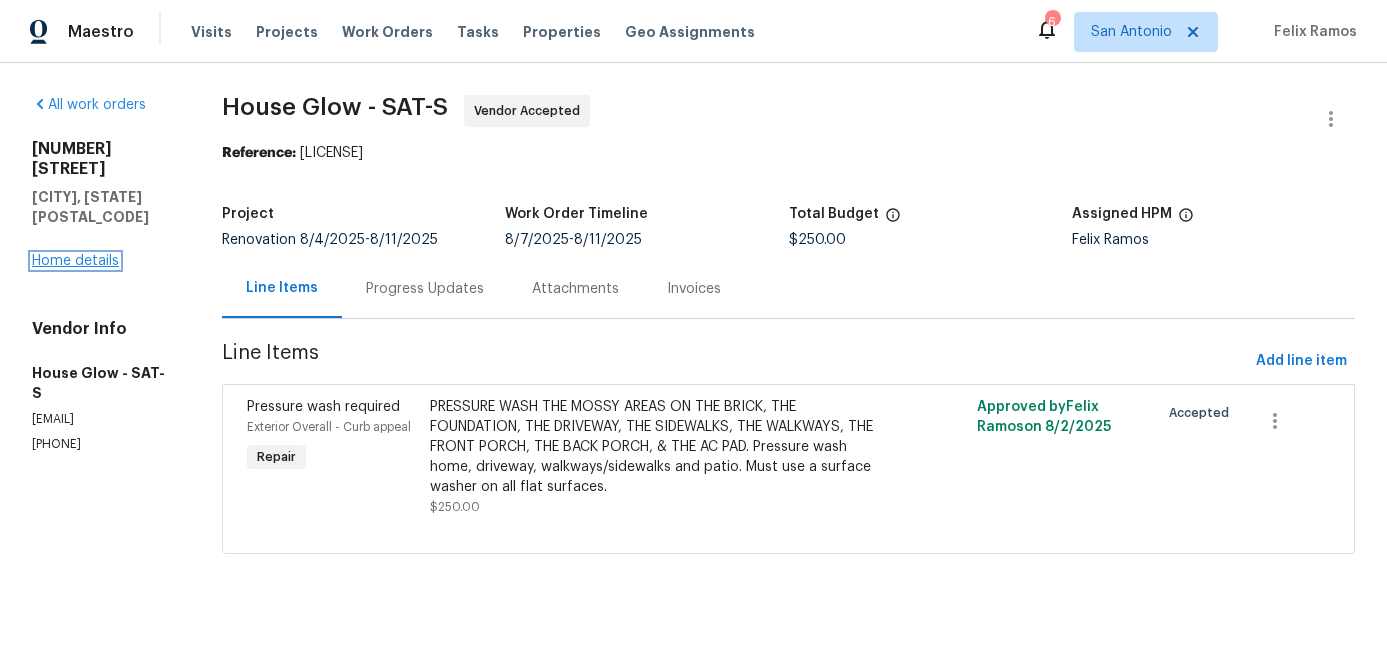 click on "Home details" at bounding box center (75, 261) 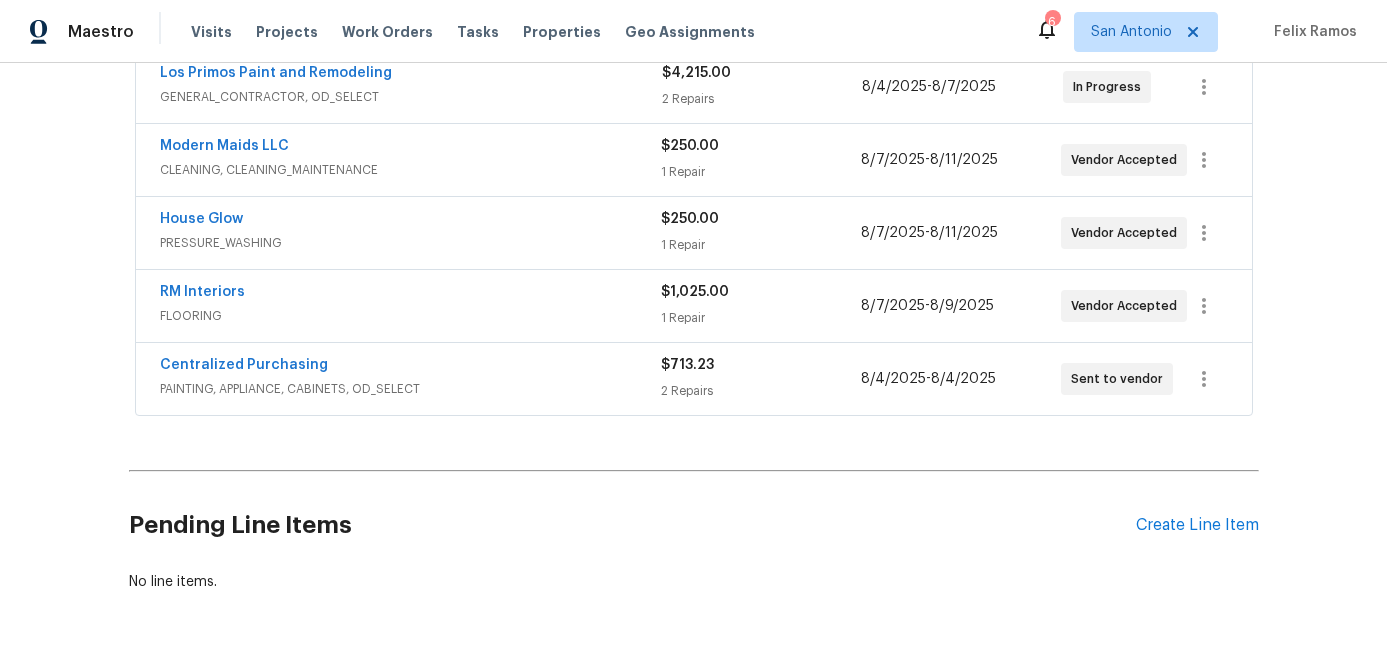 scroll, scrollTop: 544, scrollLeft: 0, axis: vertical 